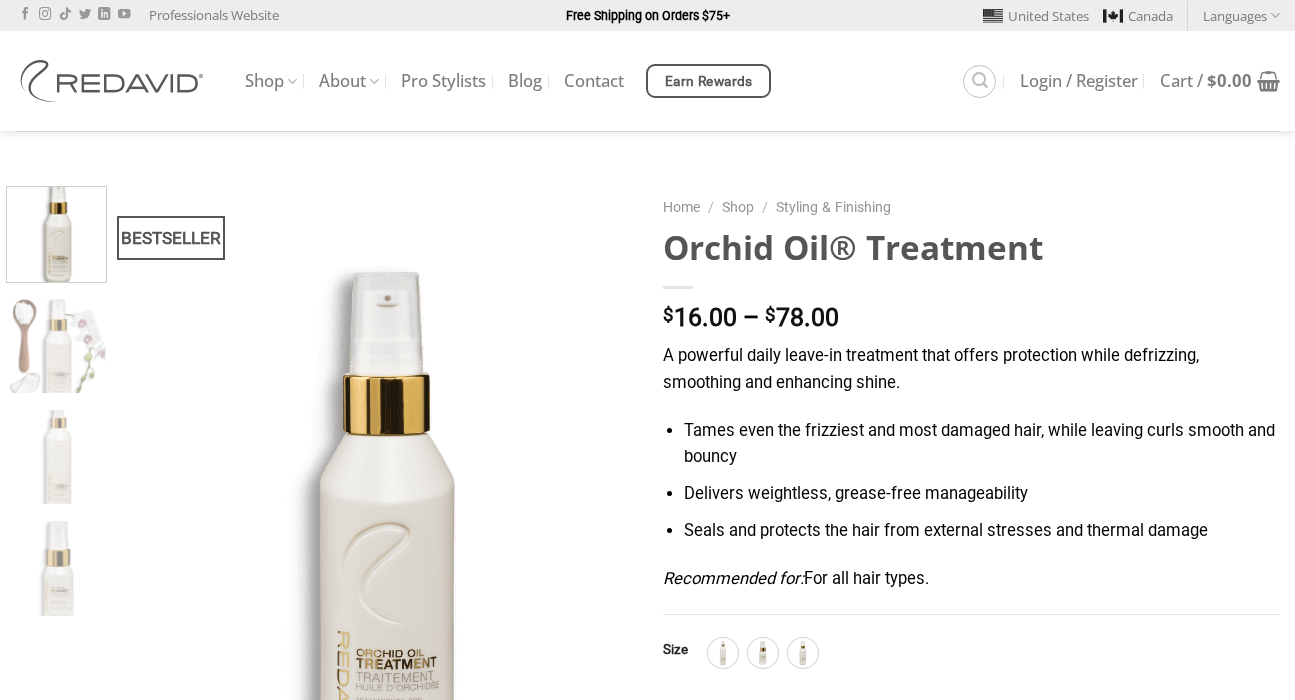 scroll, scrollTop: 0, scrollLeft: 0, axis: both 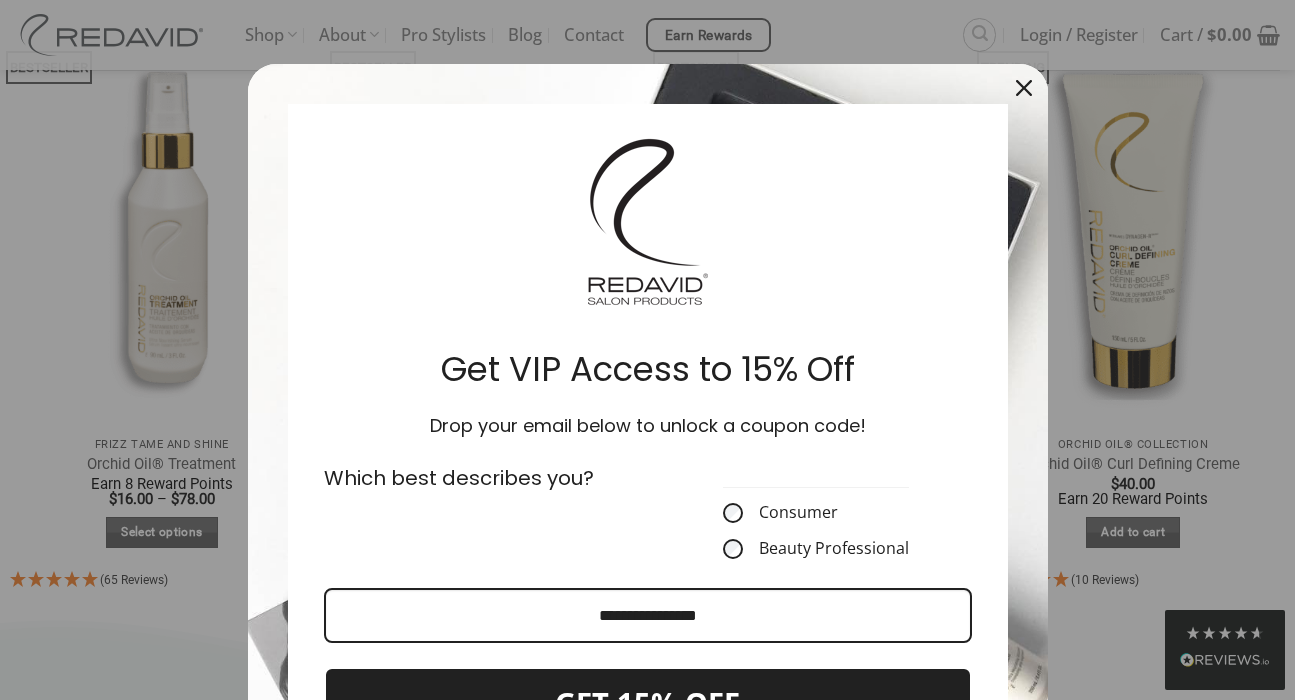 click at bounding box center [647, 350] 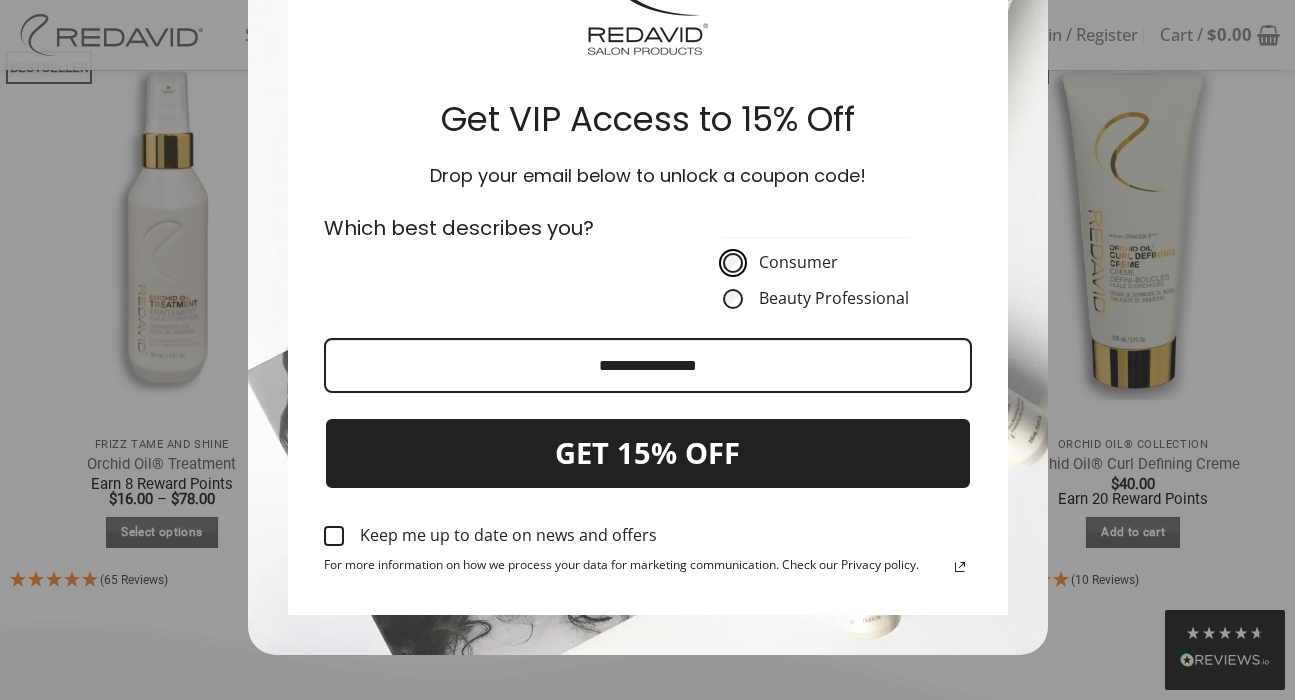 scroll, scrollTop: 249, scrollLeft: 0, axis: vertical 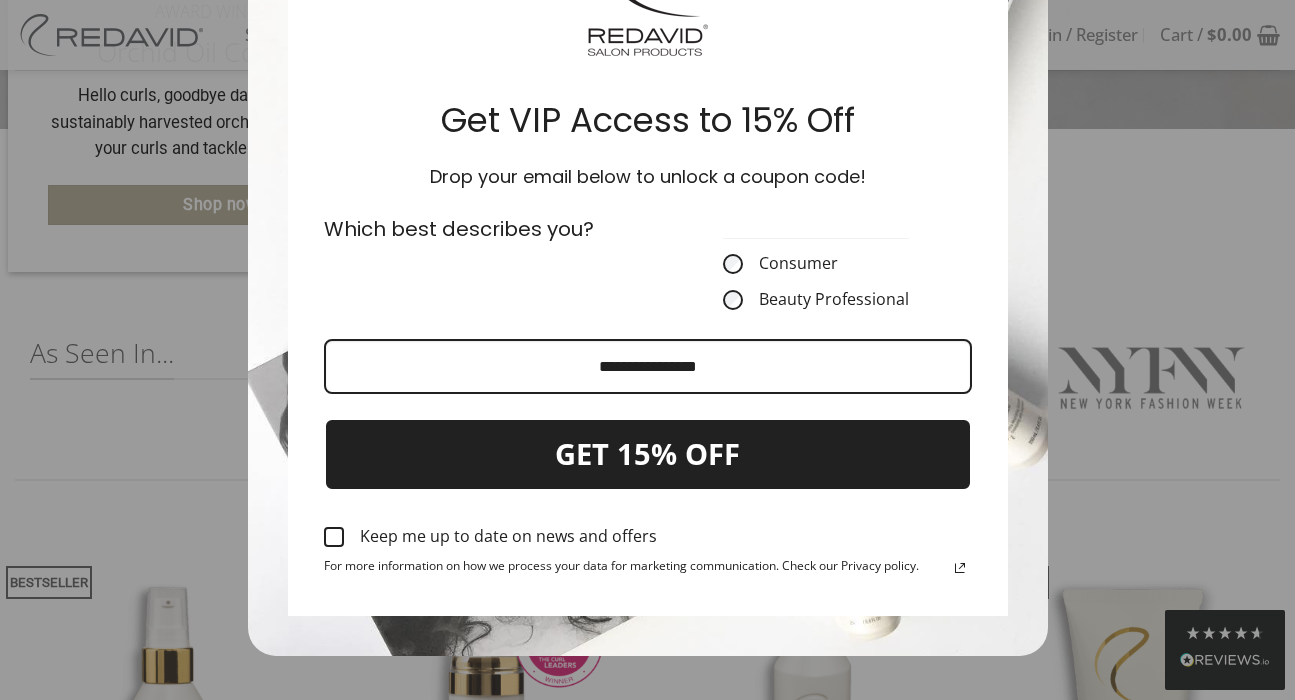 click at bounding box center [647, 350] 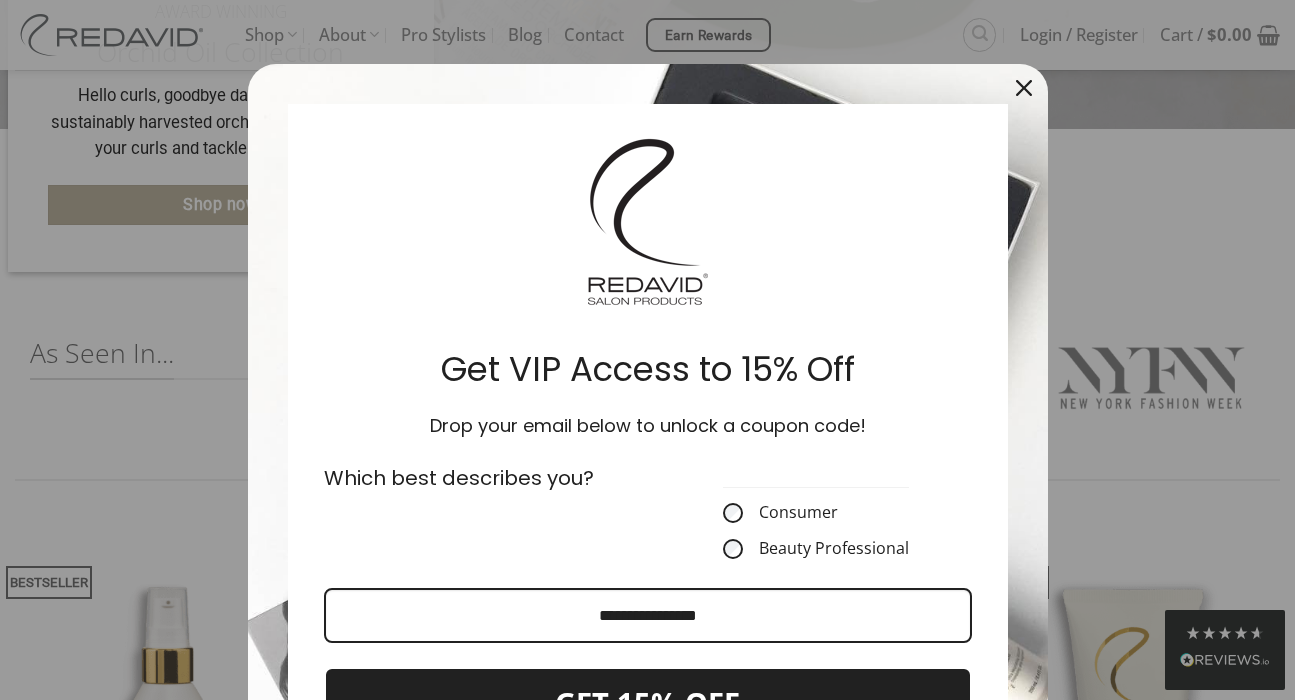 scroll, scrollTop: 0, scrollLeft: 0, axis: both 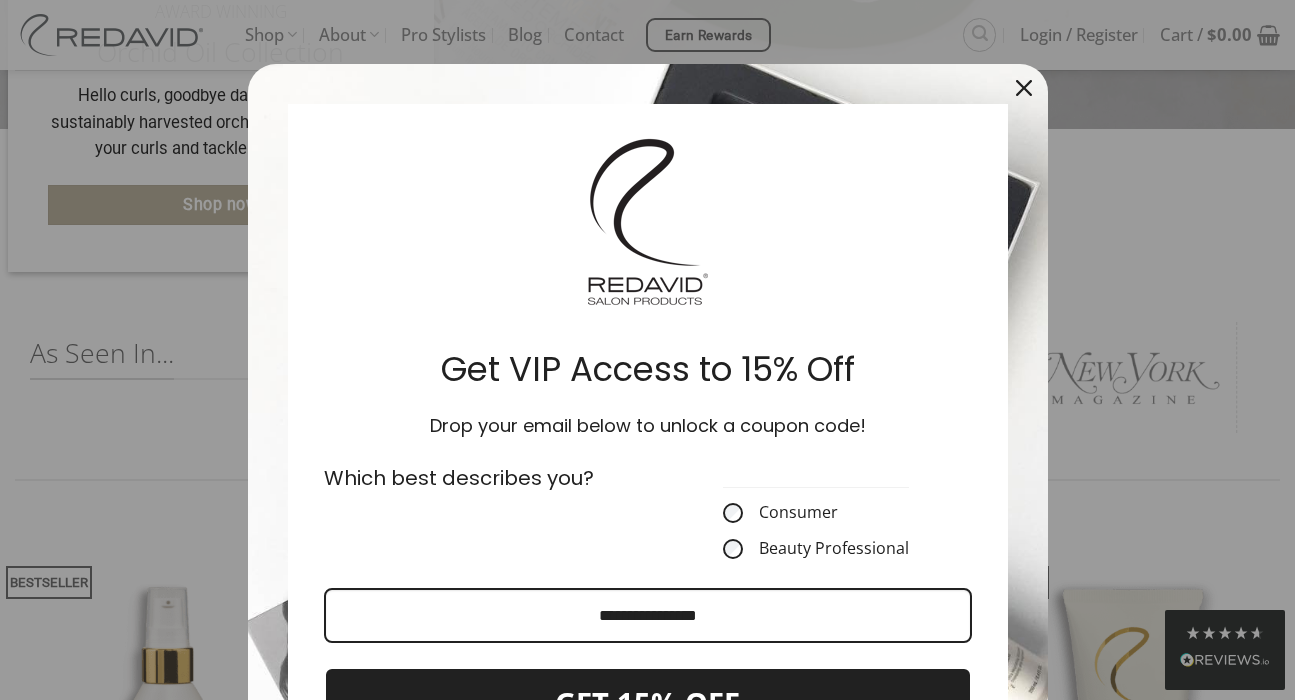 click 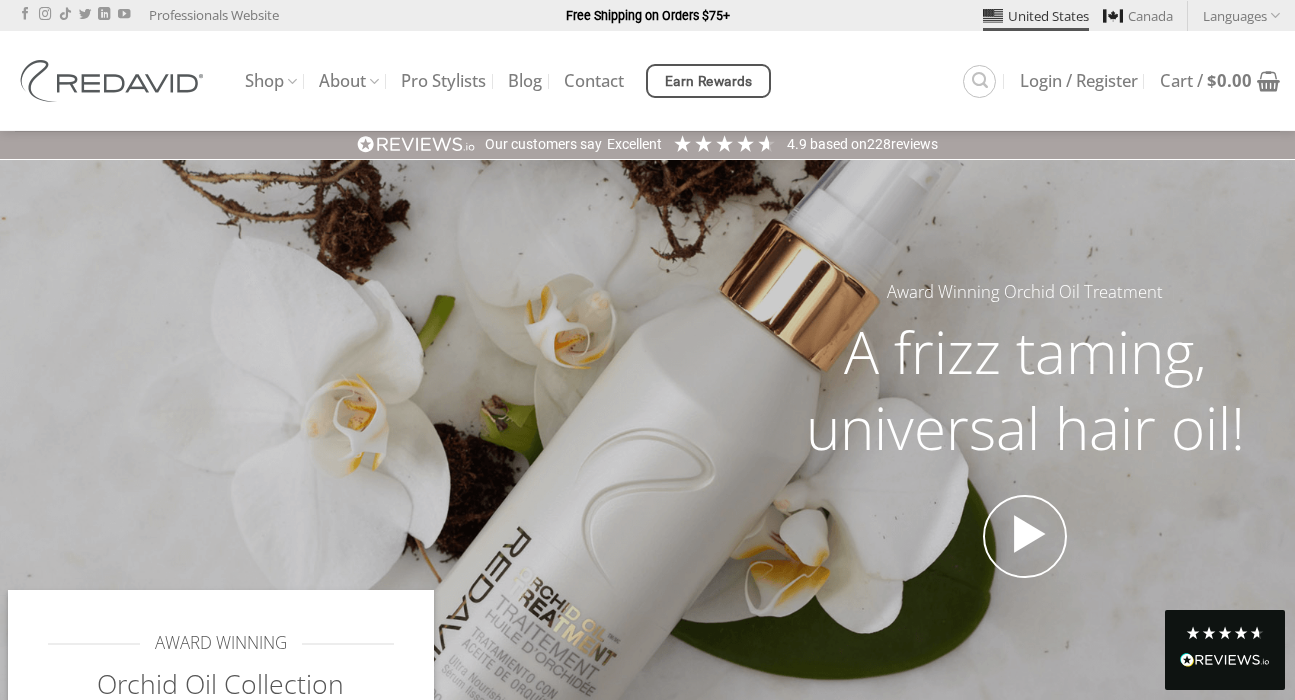 scroll, scrollTop: 0, scrollLeft: 0, axis: both 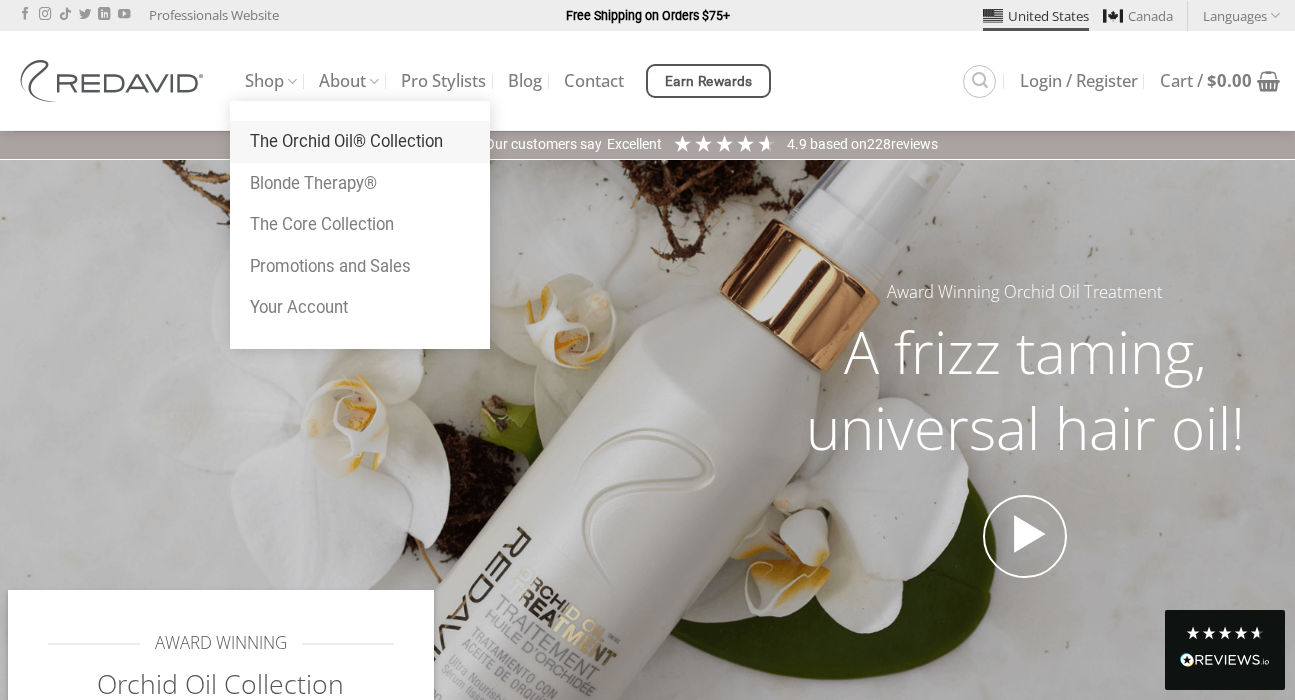 click on "The Orchid Oil® Collection" at bounding box center [360, 142] 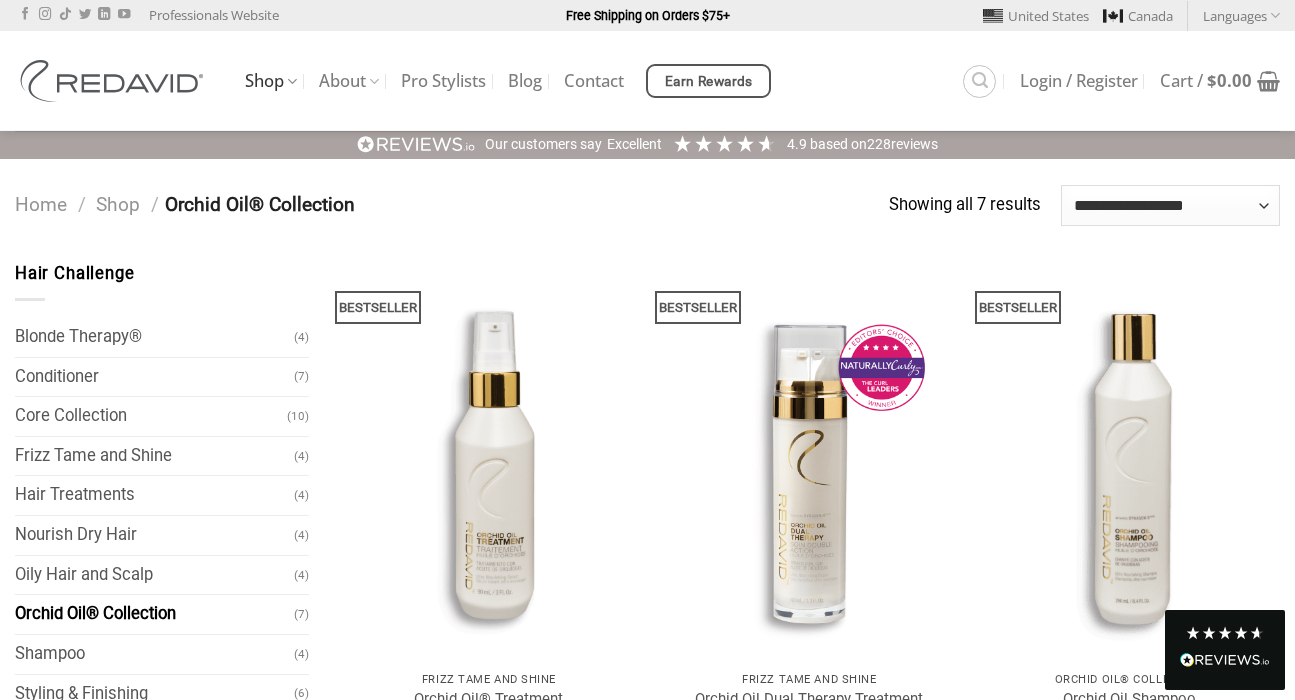 scroll, scrollTop: 0, scrollLeft: 0, axis: both 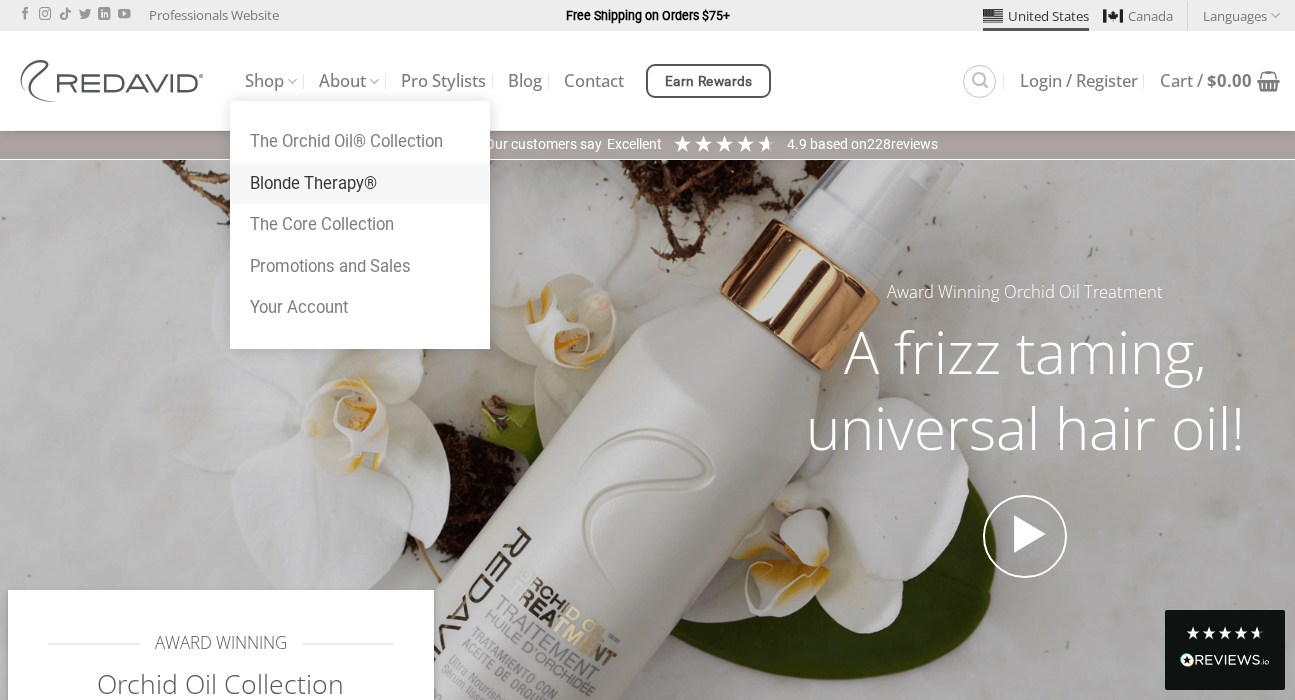 click on "Blonde Therapy®" at bounding box center [360, 184] 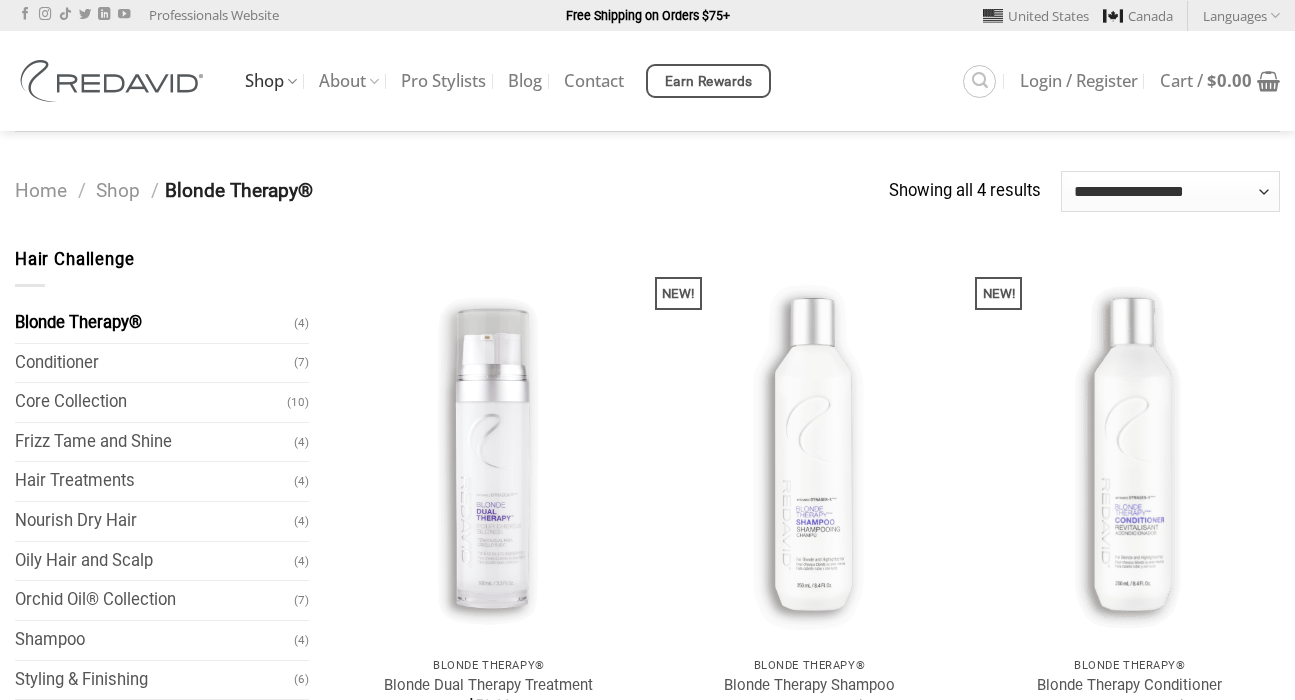 scroll, scrollTop: 0, scrollLeft: 0, axis: both 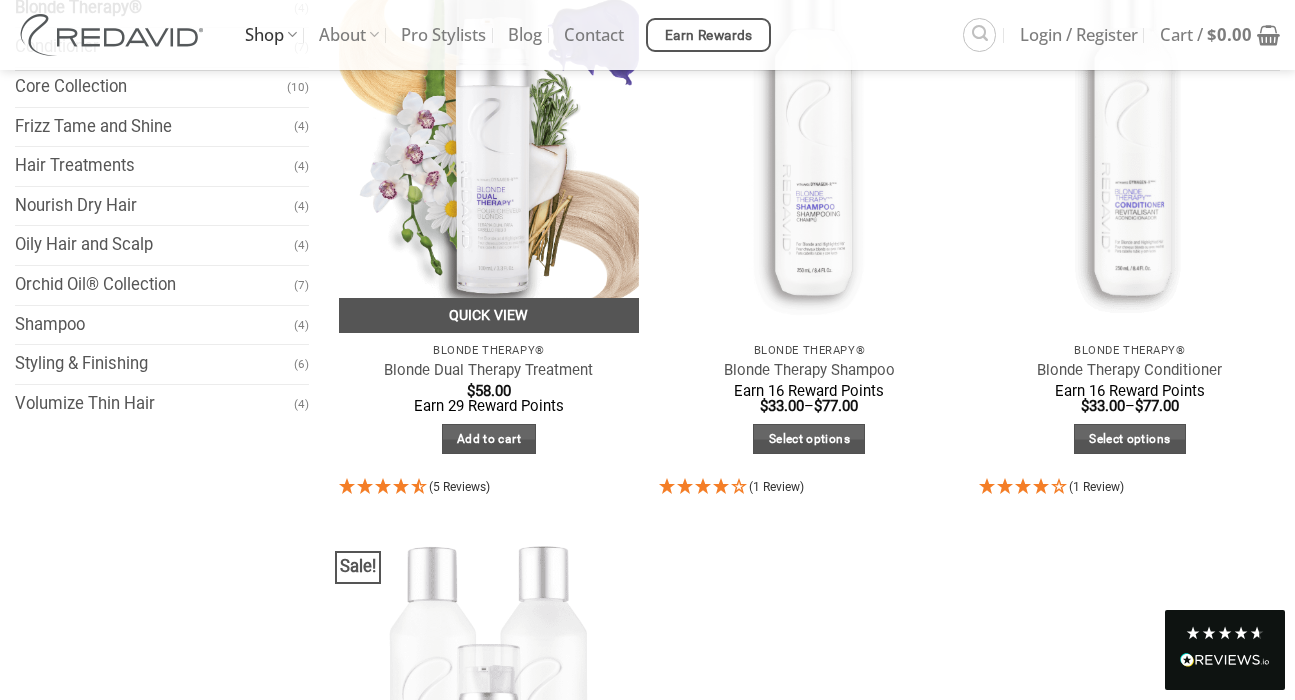 click on "Quick View" at bounding box center (489, 315) 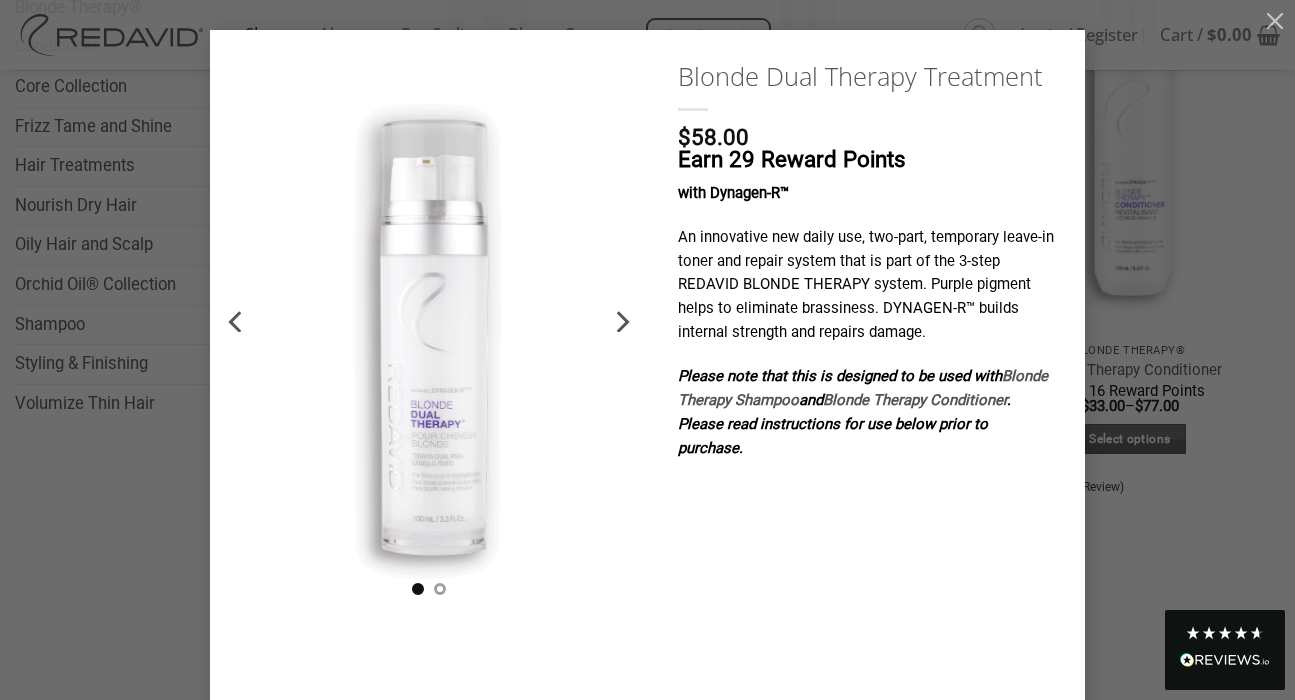 scroll, scrollTop: 0, scrollLeft: 0, axis: both 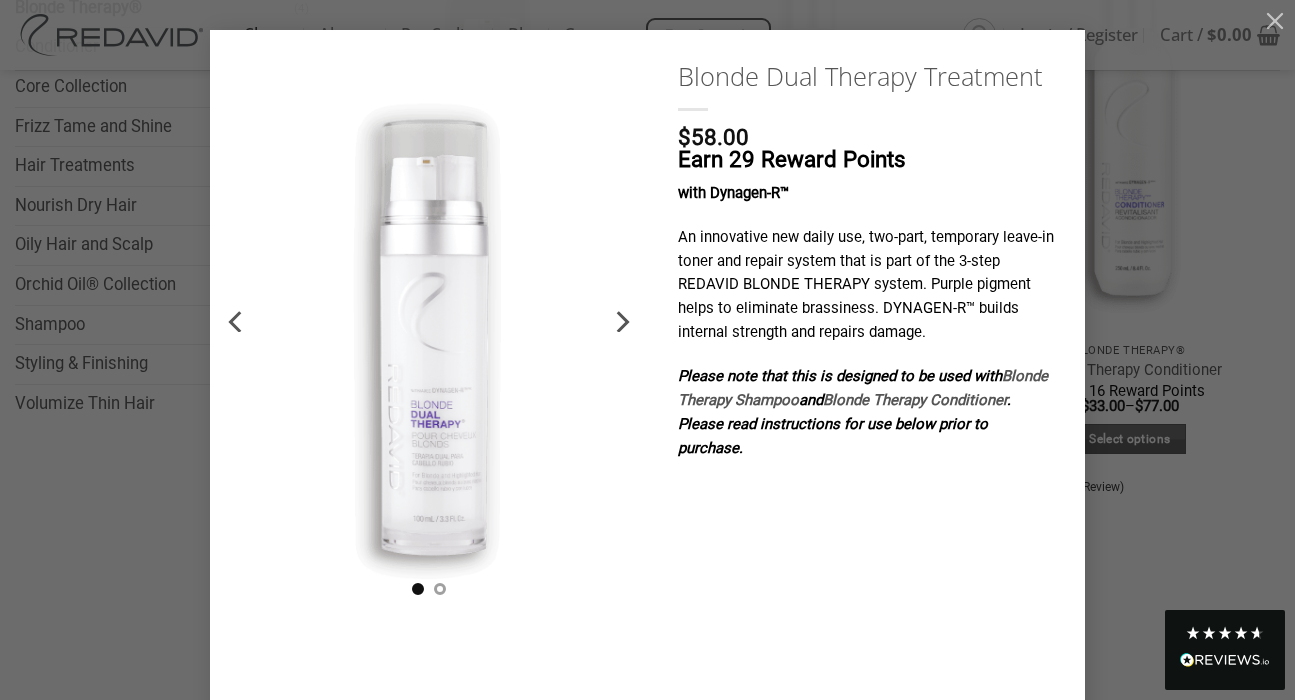 click 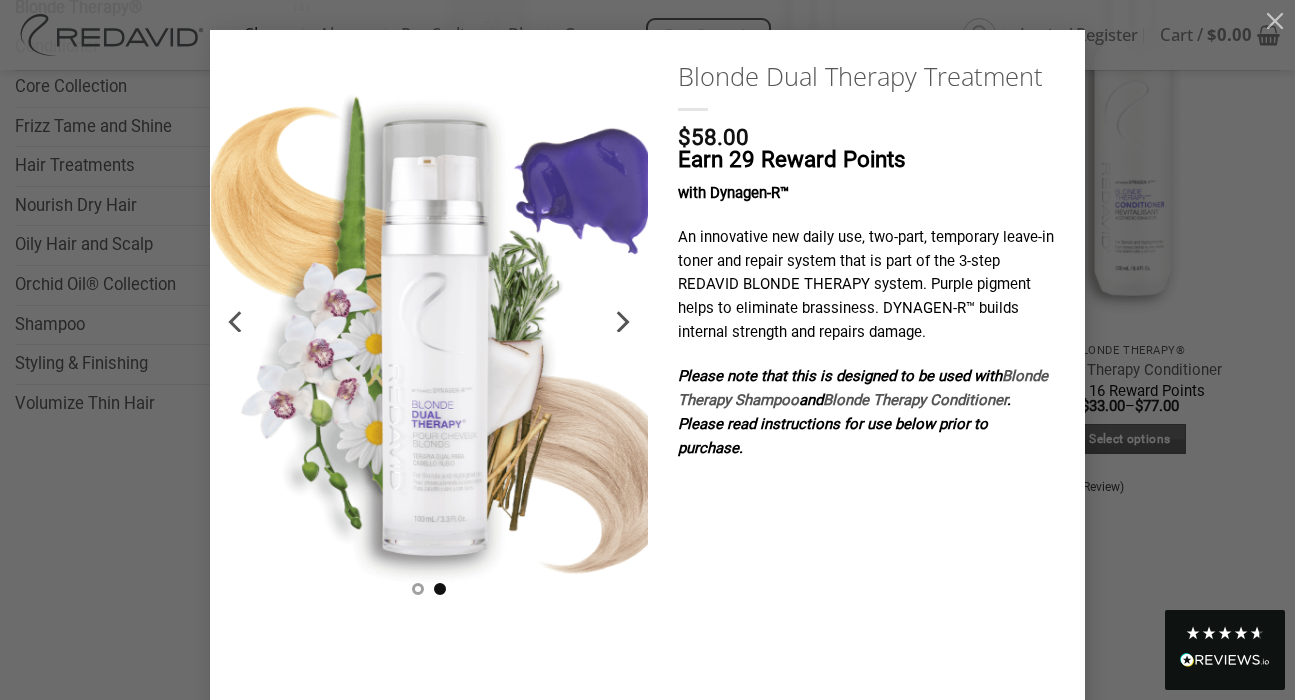 click 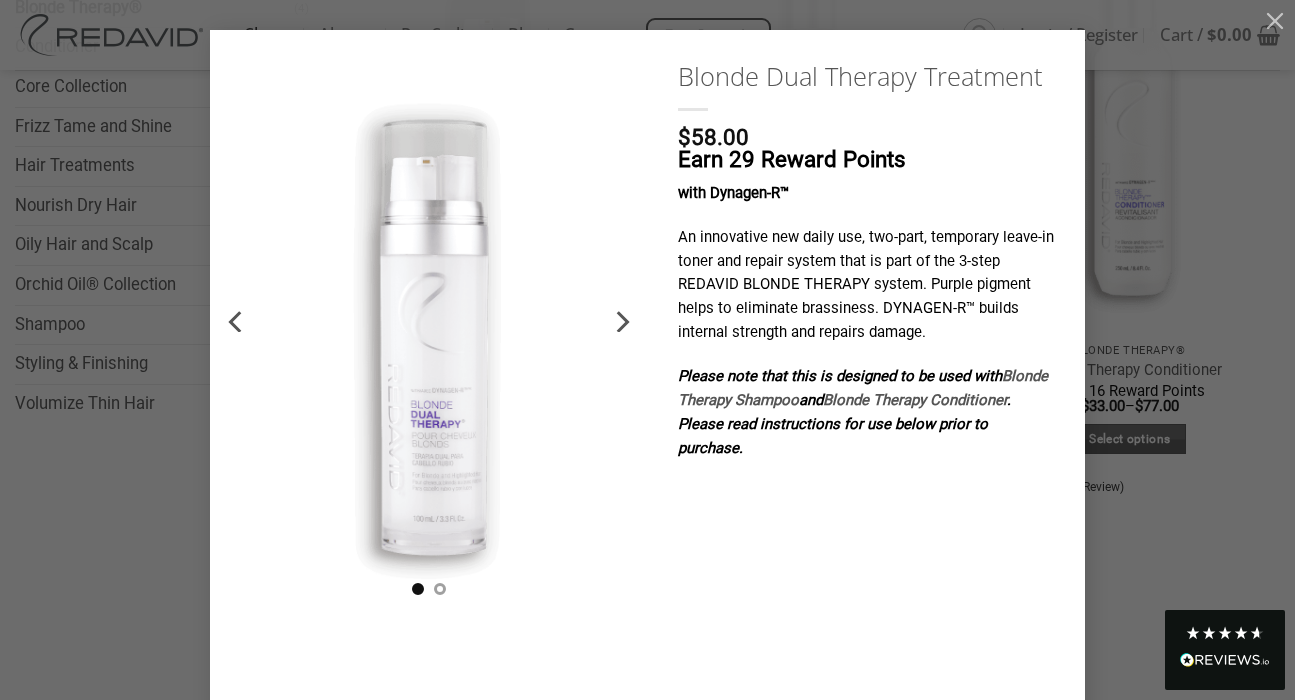 click 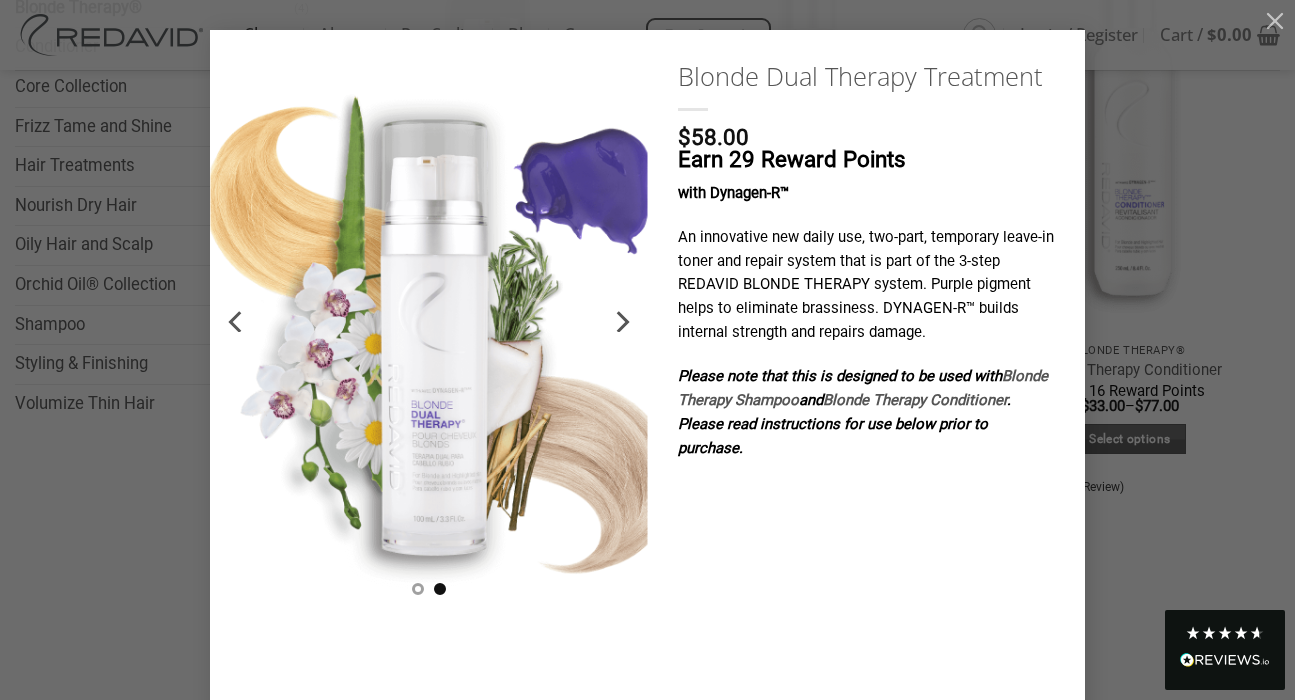 click 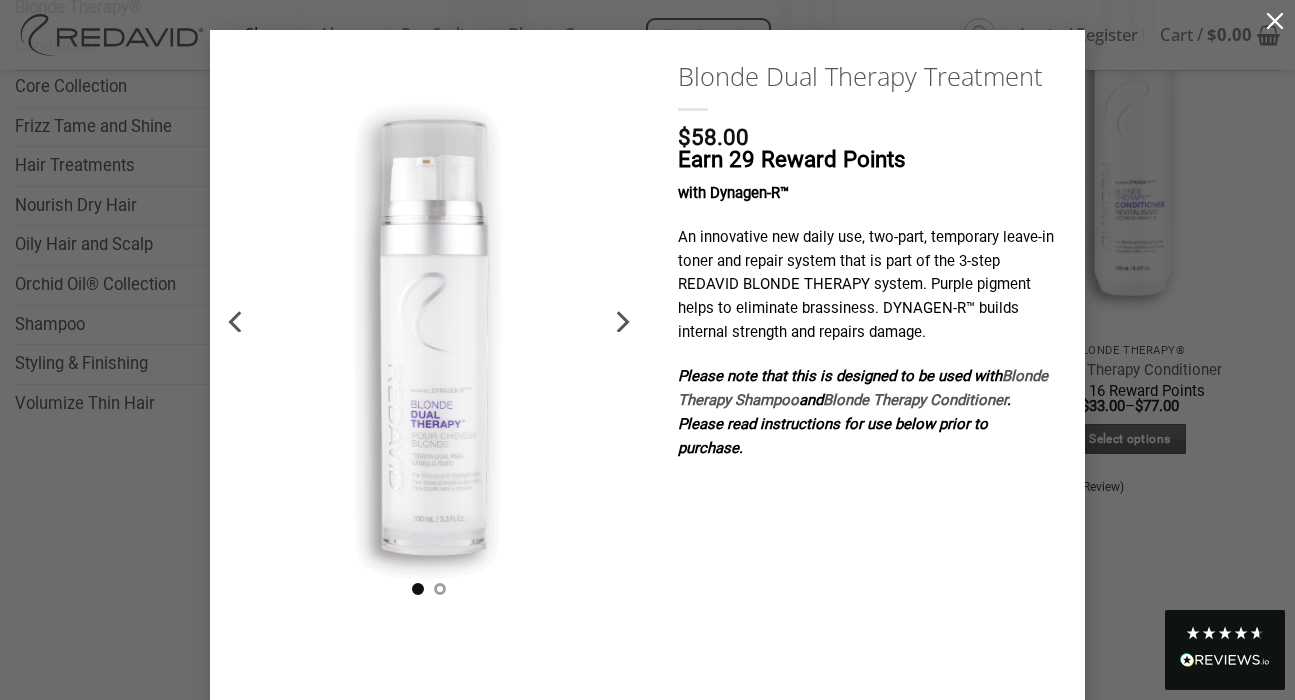 click at bounding box center [1275, 20] 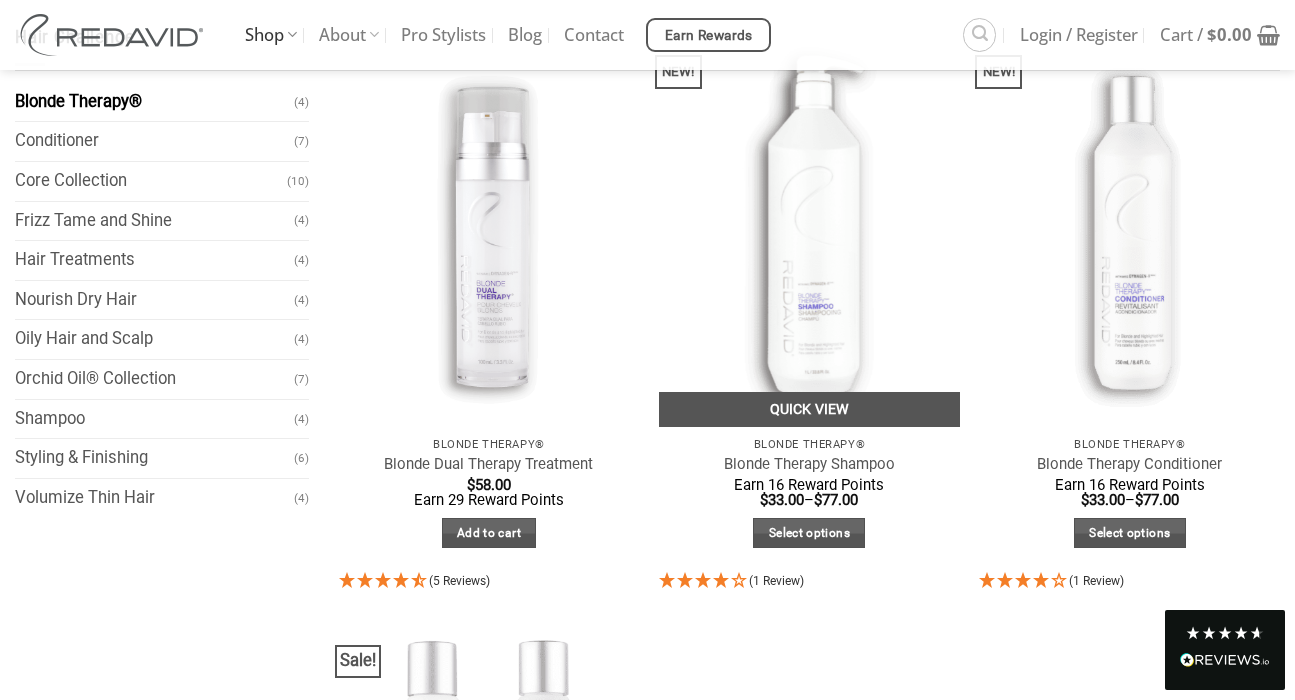 scroll, scrollTop: 235, scrollLeft: 0, axis: vertical 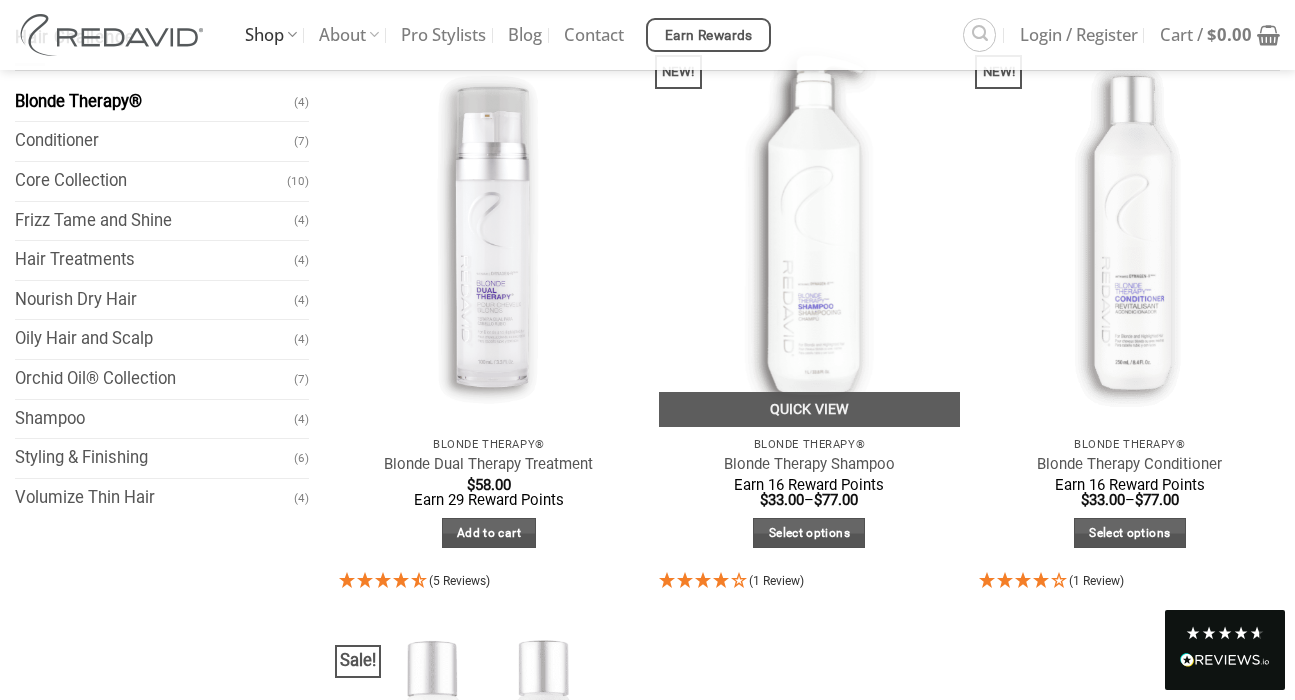 click at bounding box center [809, 225] 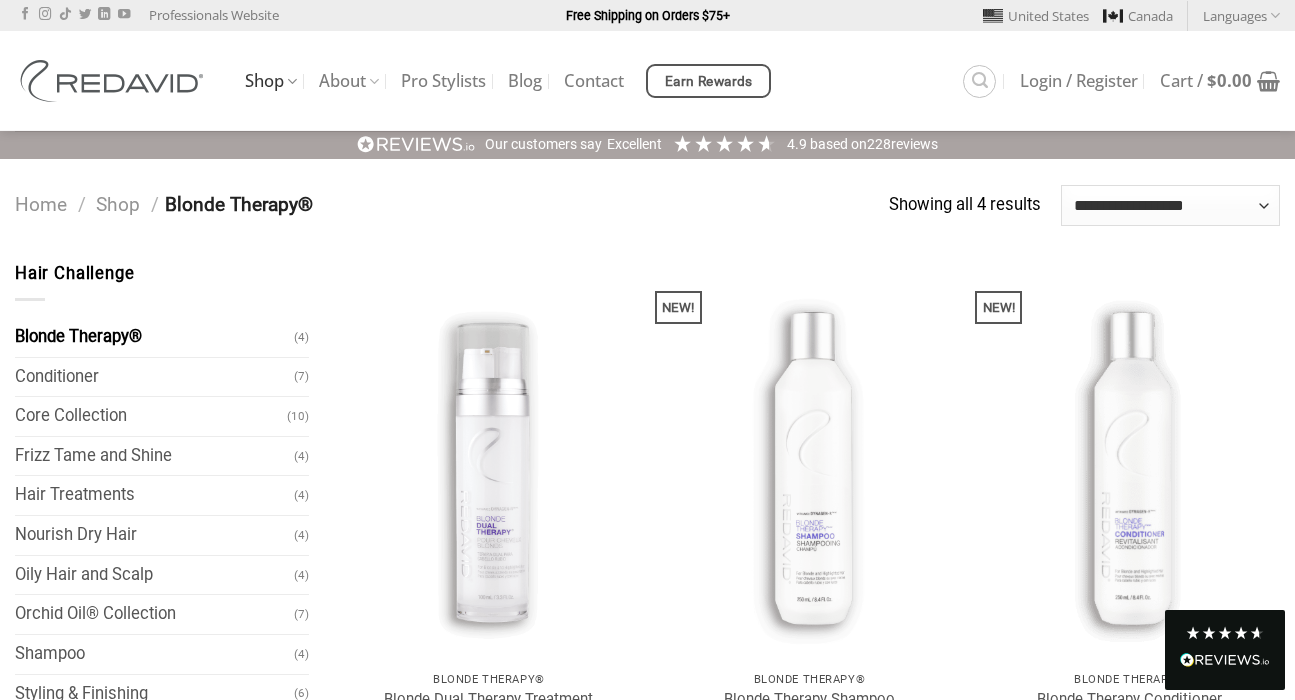 scroll, scrollTop: 0, scrollLeft: 0, axis: both 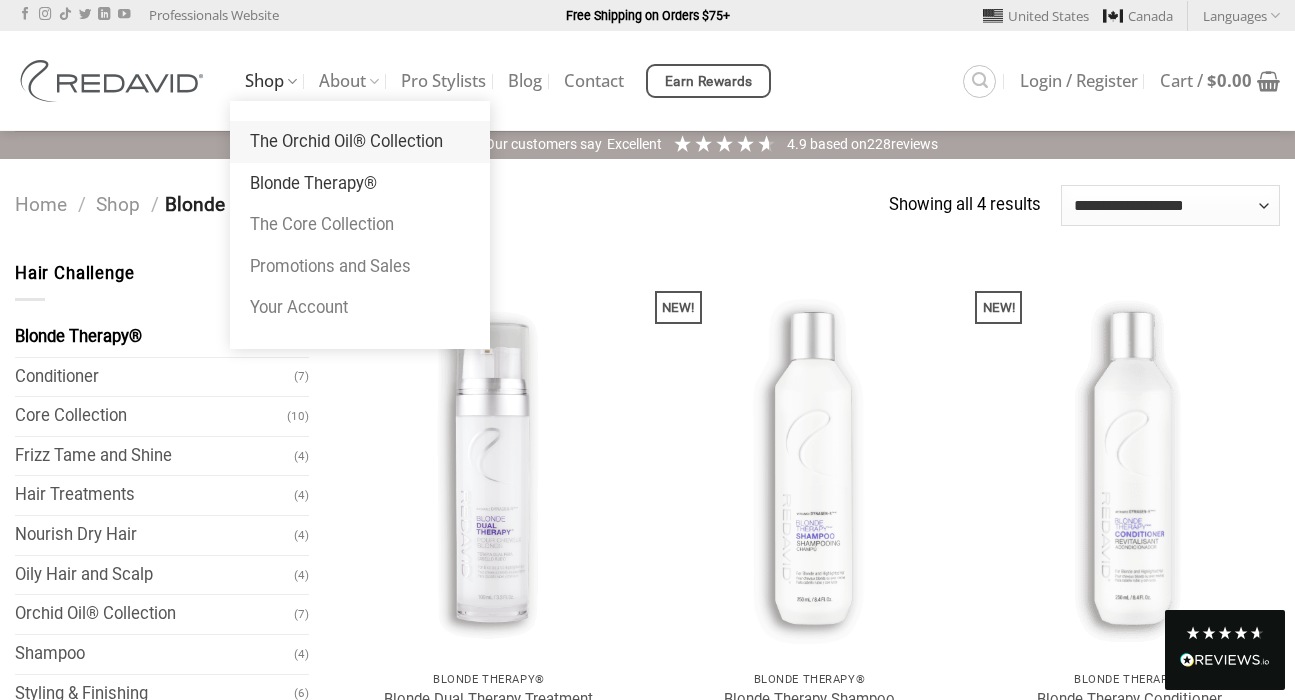 click on "The Orchid Oil® Collection" at bounding box center [360, 142] 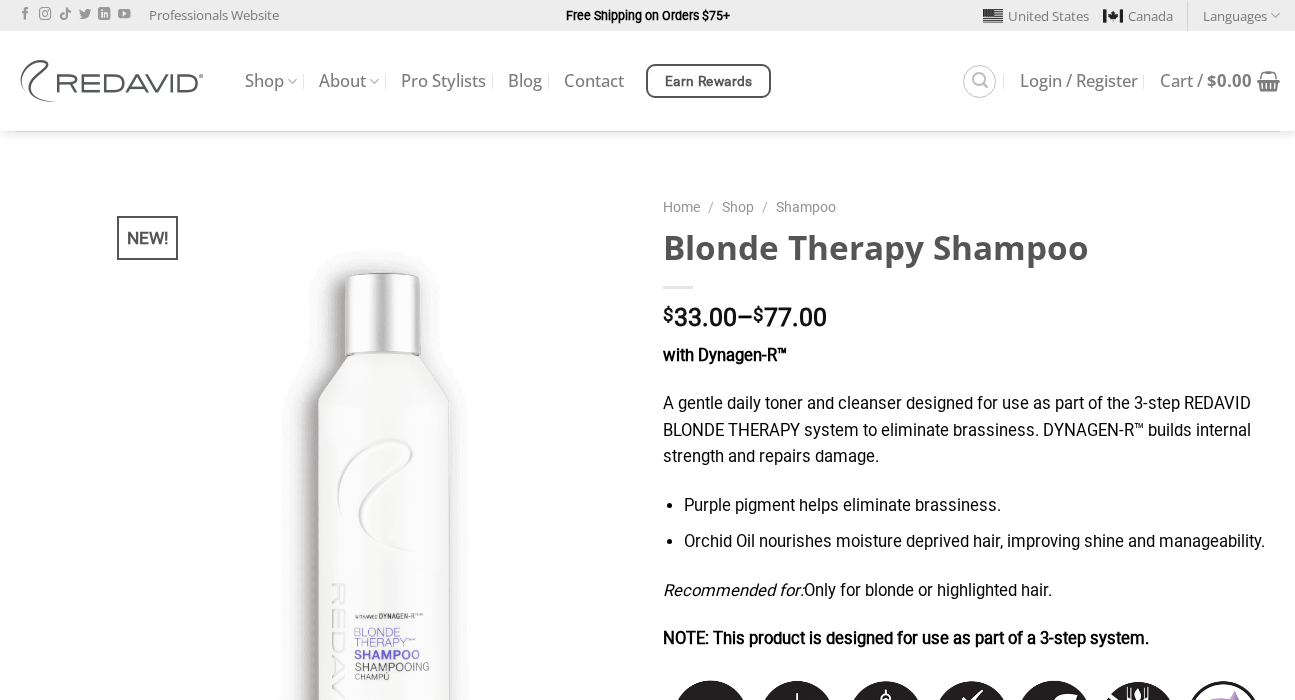 scroll, scrollTop: 0, scrollLeft: 0, axis: both 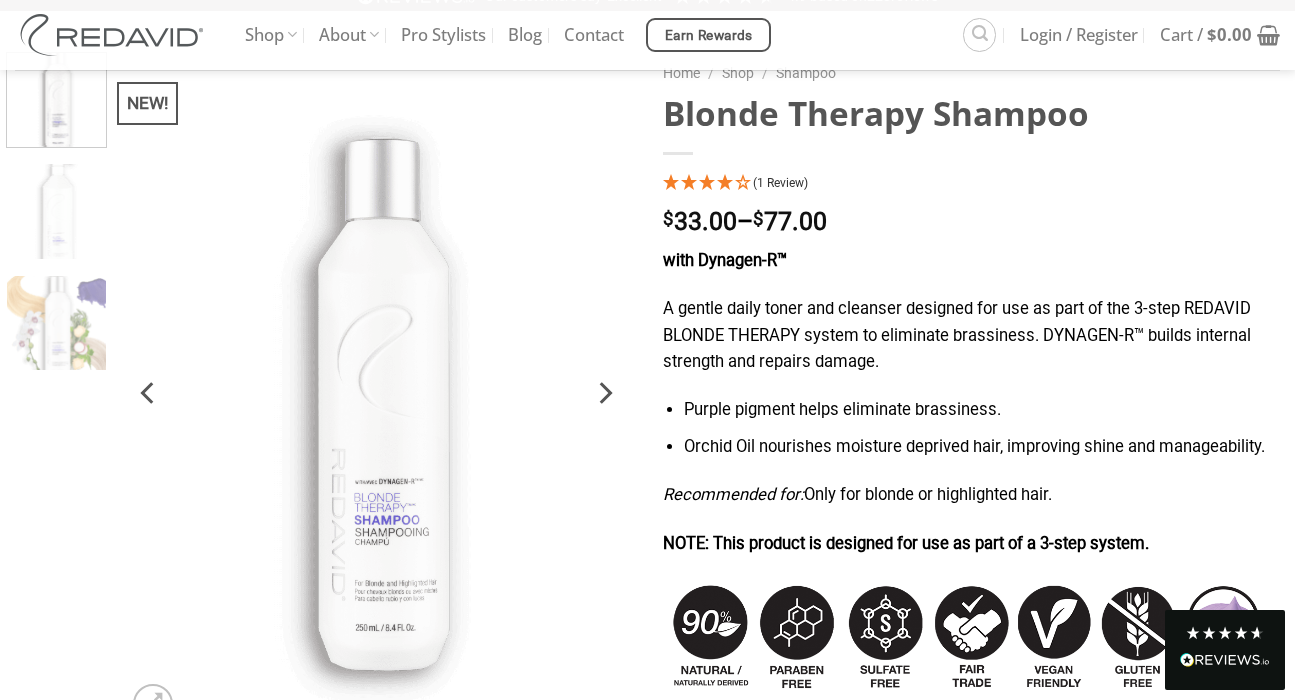click 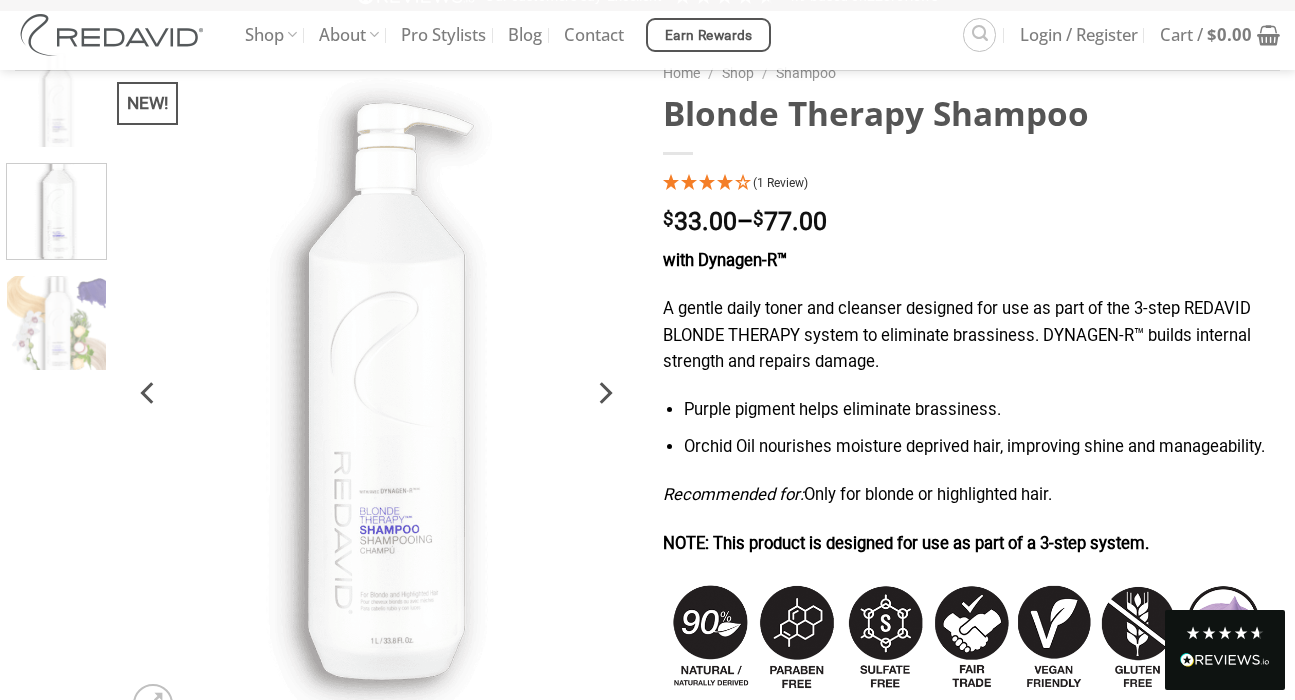 click 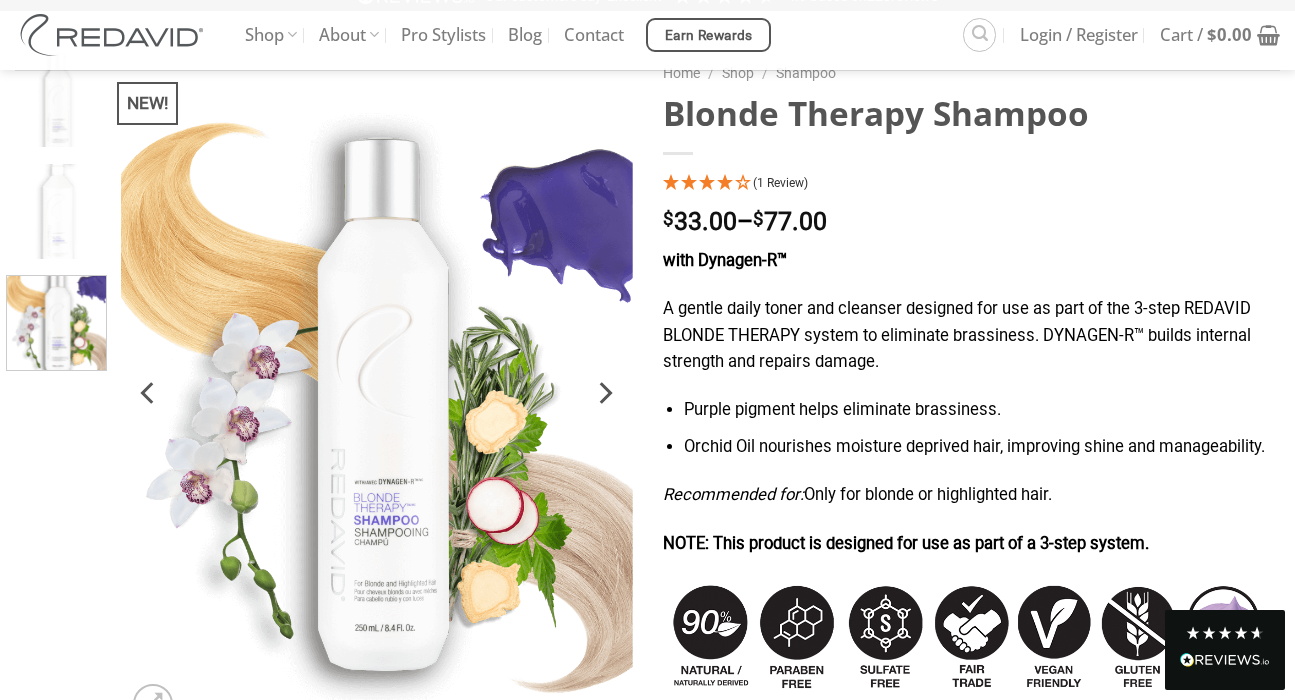 click 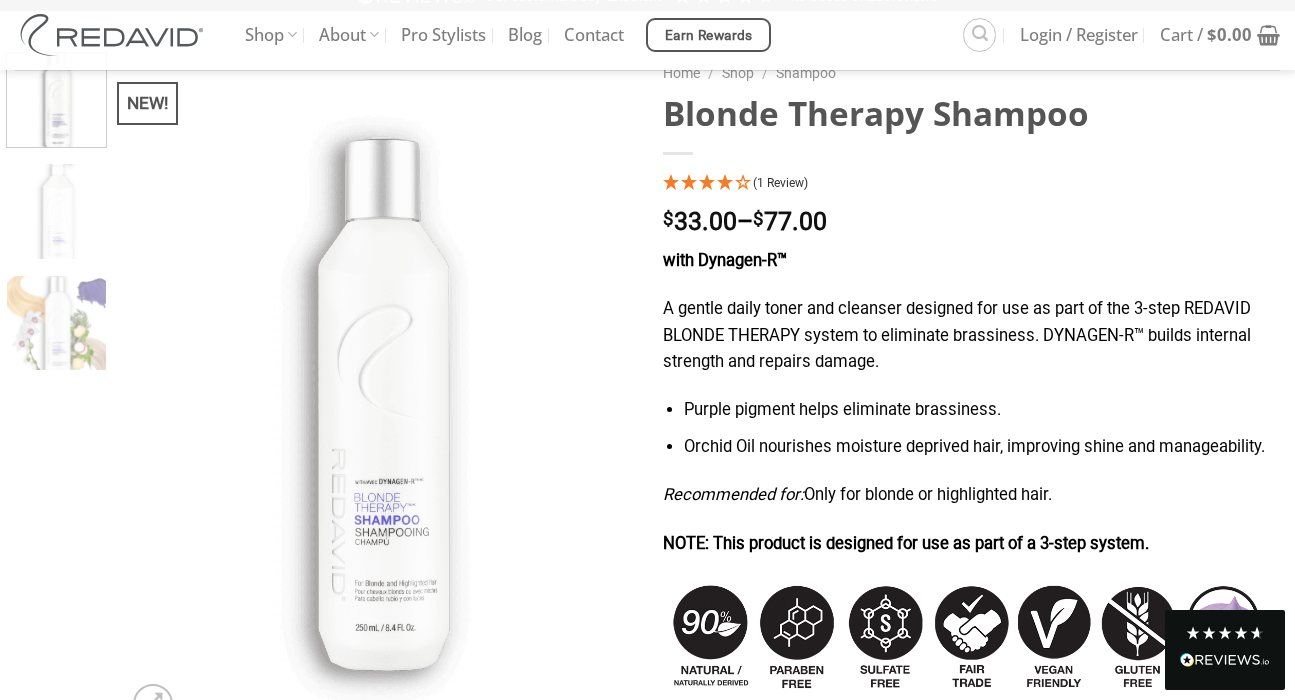 click on "(1 Review)" at bounding box center (780, 183) 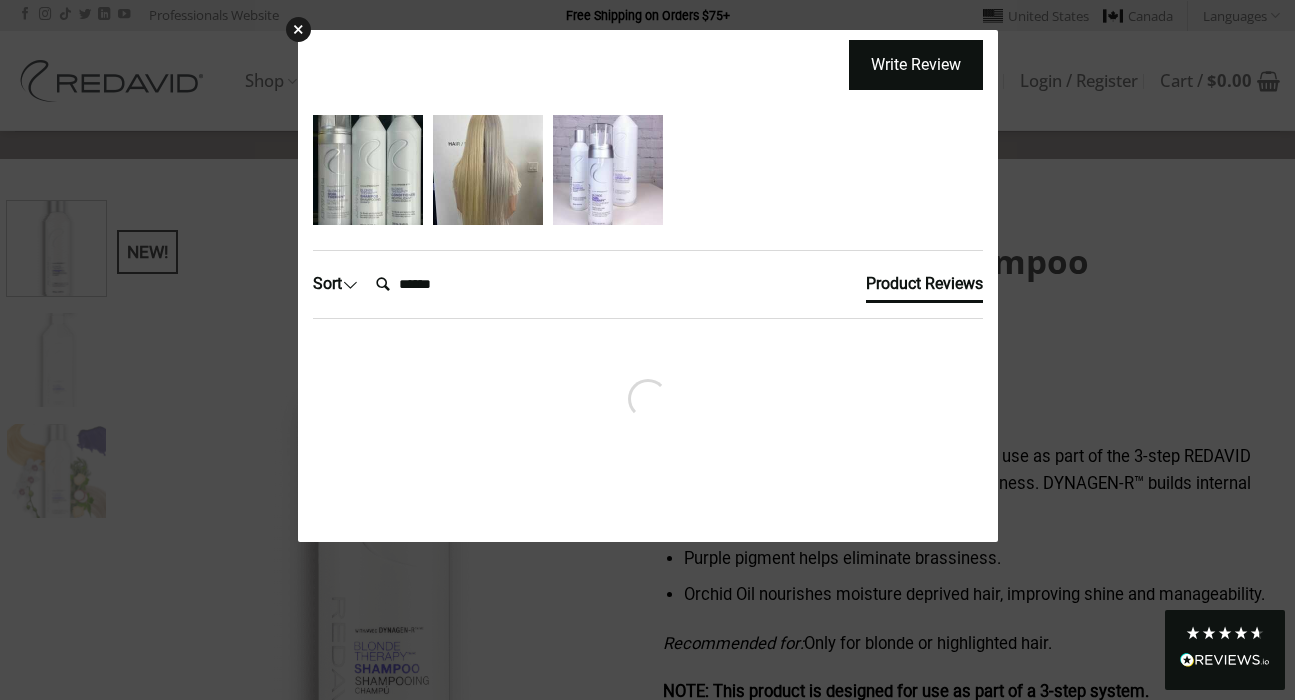 scroll, scrollTop: 0, scrollLeft: 0, axis: both 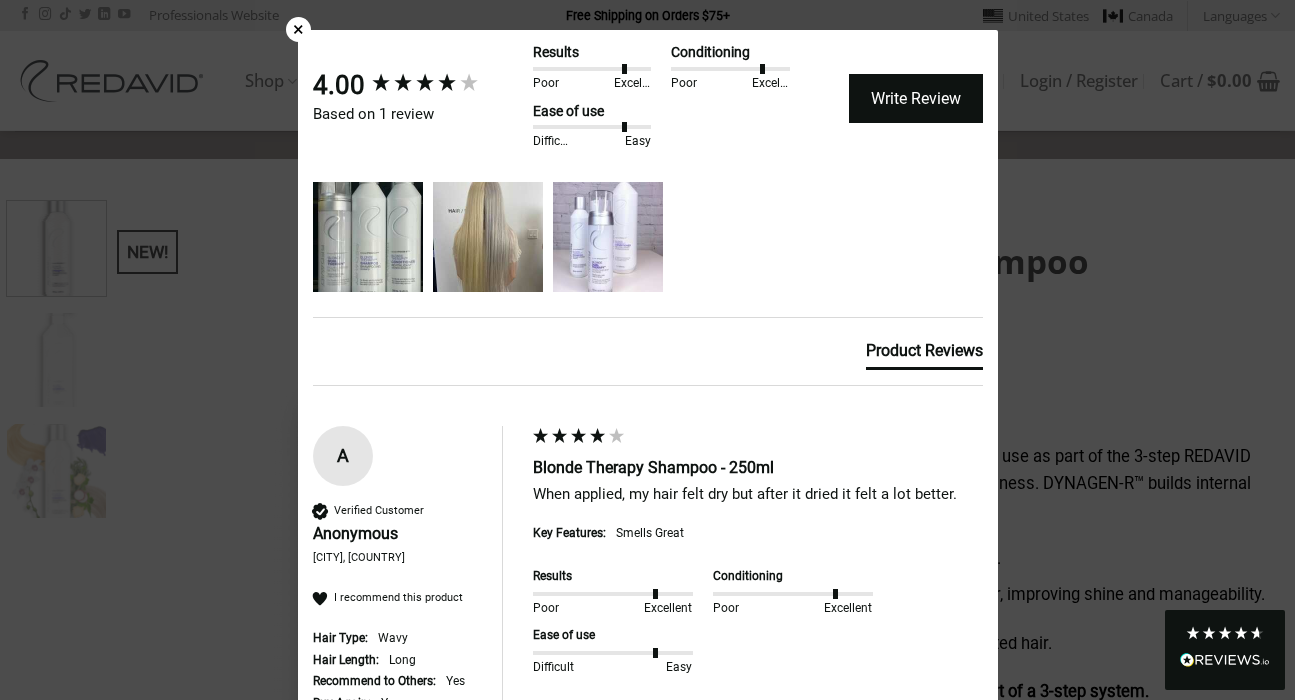 click on "×" at bounding box center (298, 29) 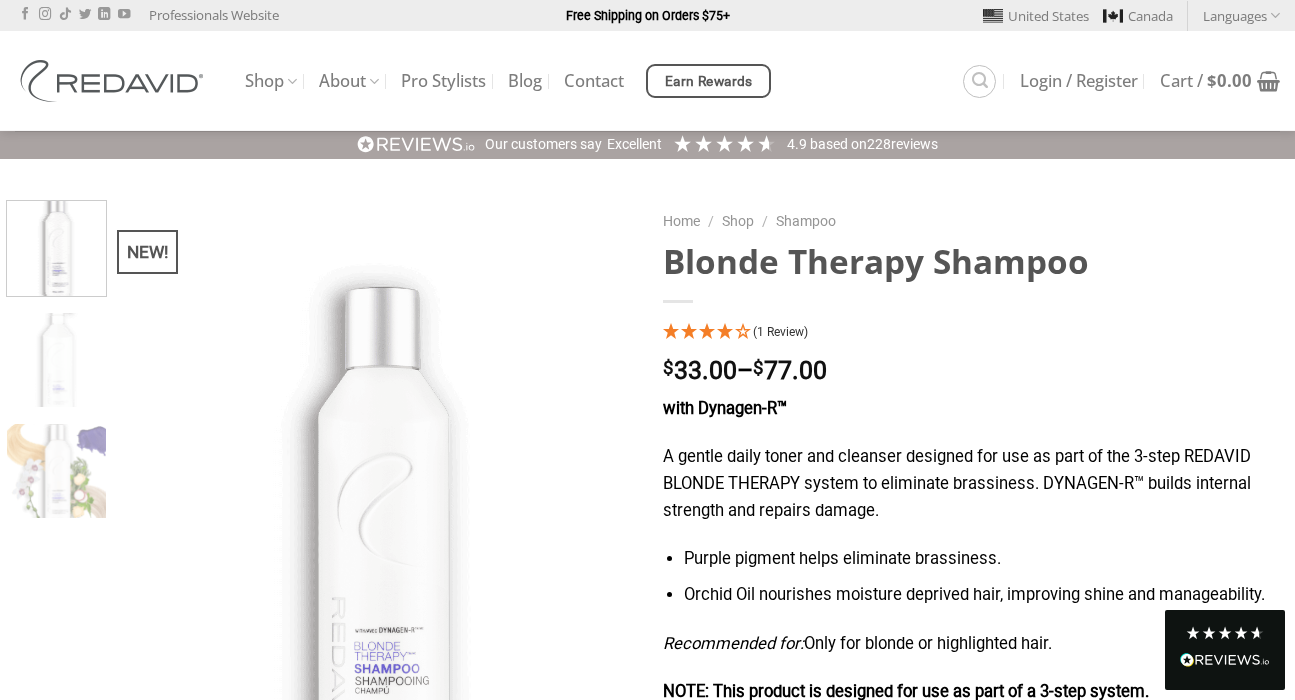 click on "(1 Review)" at bounding box center [780, 332] 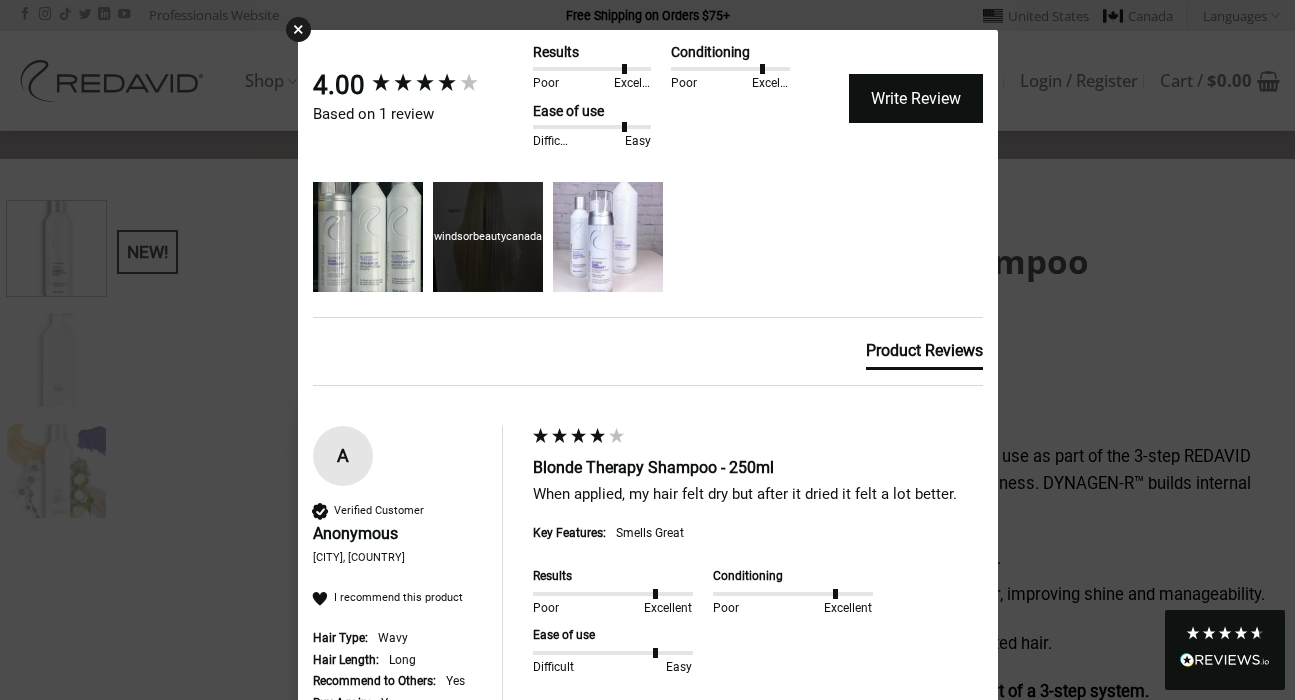 click on "windsorbeautycanada" at bounding box center [488, 236] 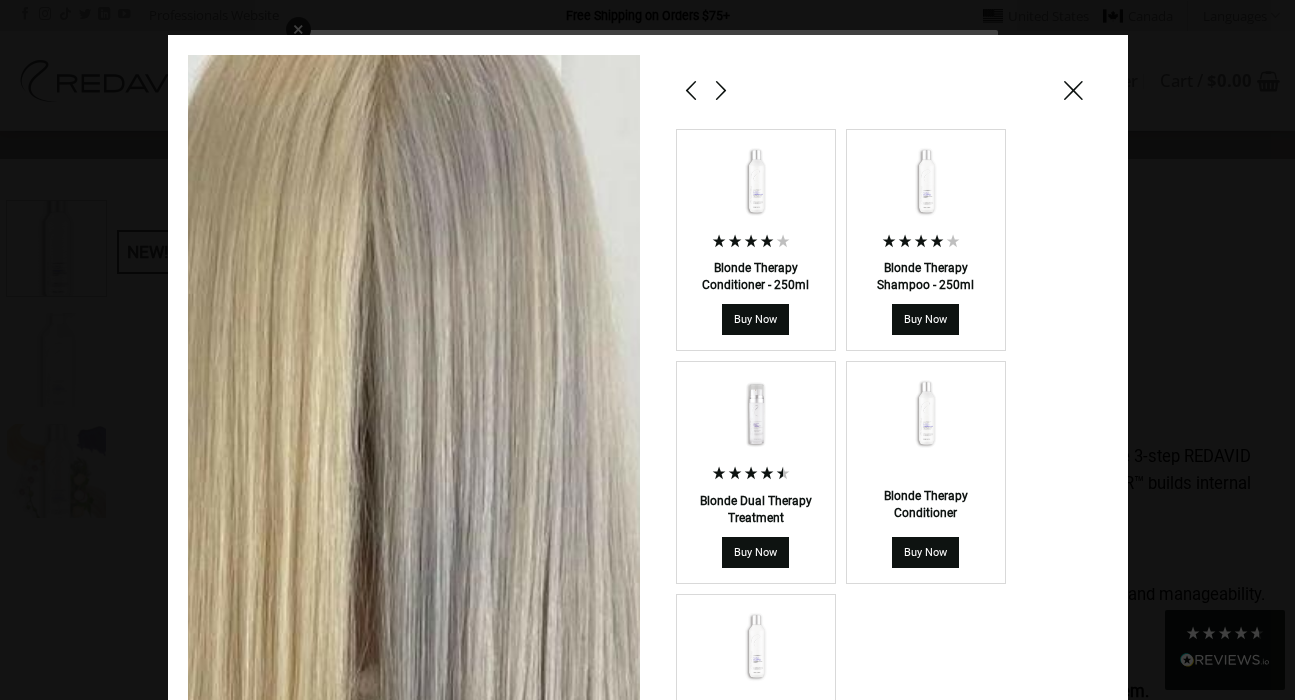 scroll, scrollTop: 0, scrollLeft: 0, axis: both 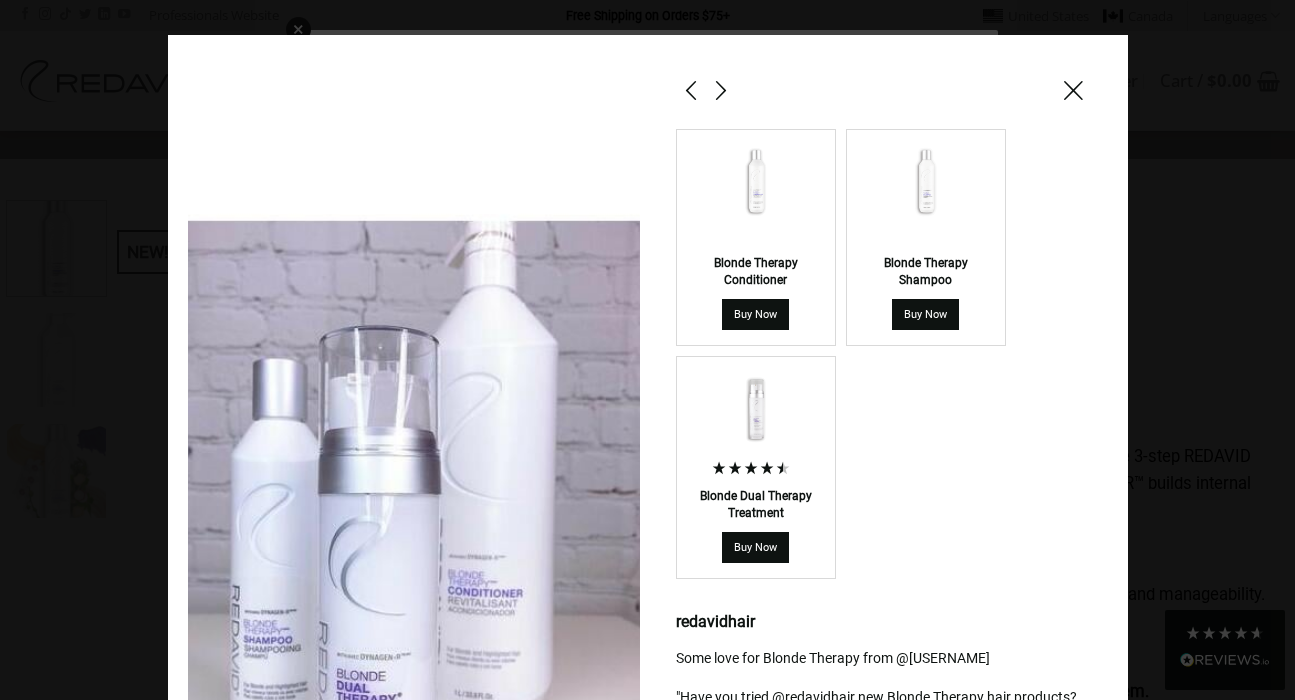 click at bounding box center (721, 90) 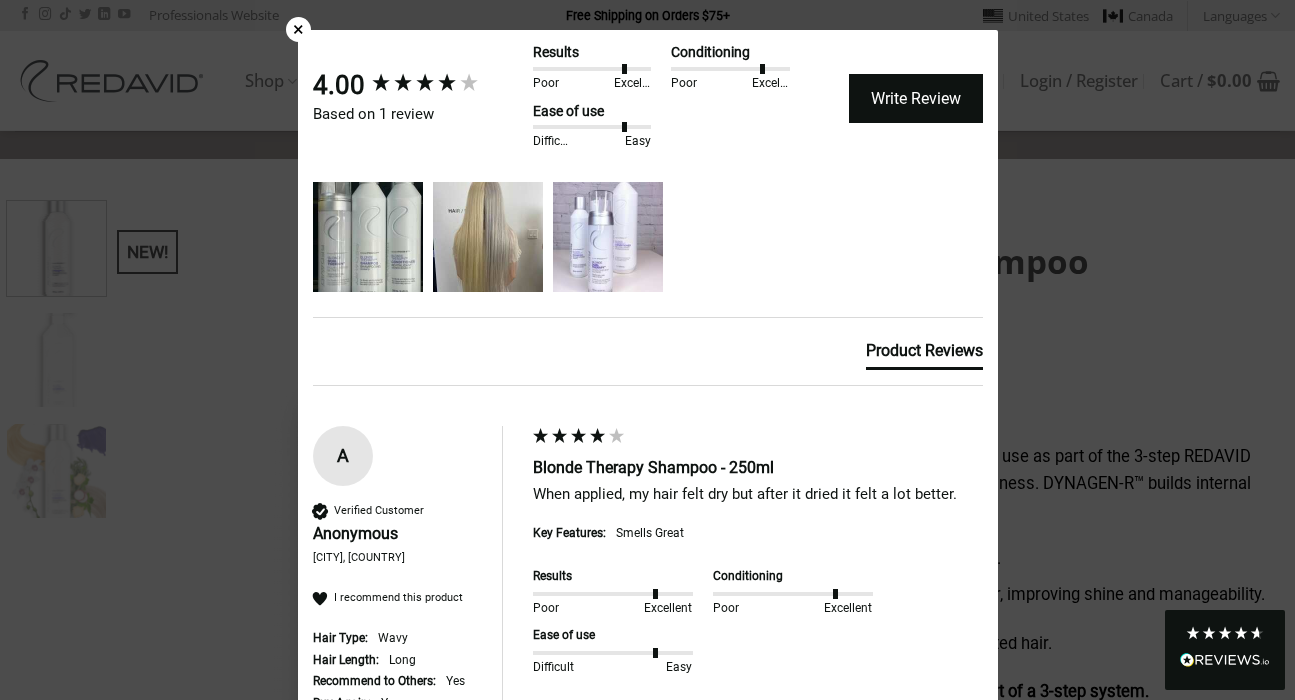 click on "×" at bounding box center [298, 29] 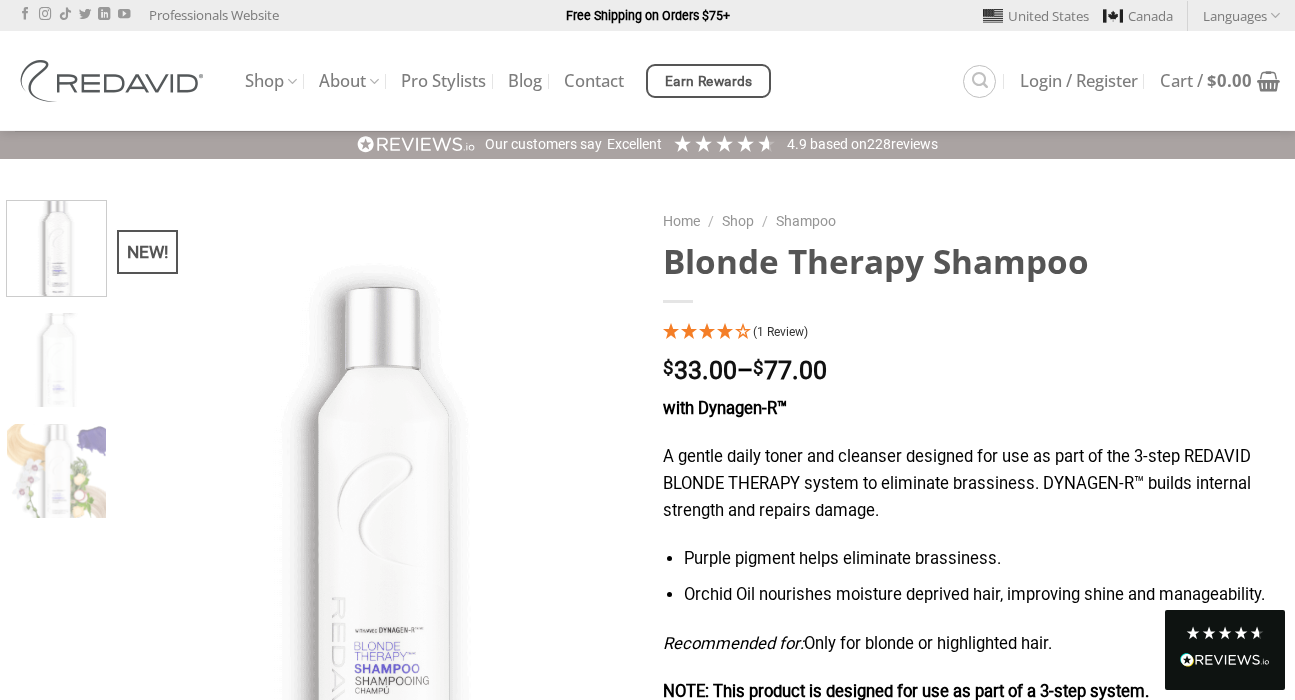scroll, scrollTop: 0, scrollLeft: 0, axis: both 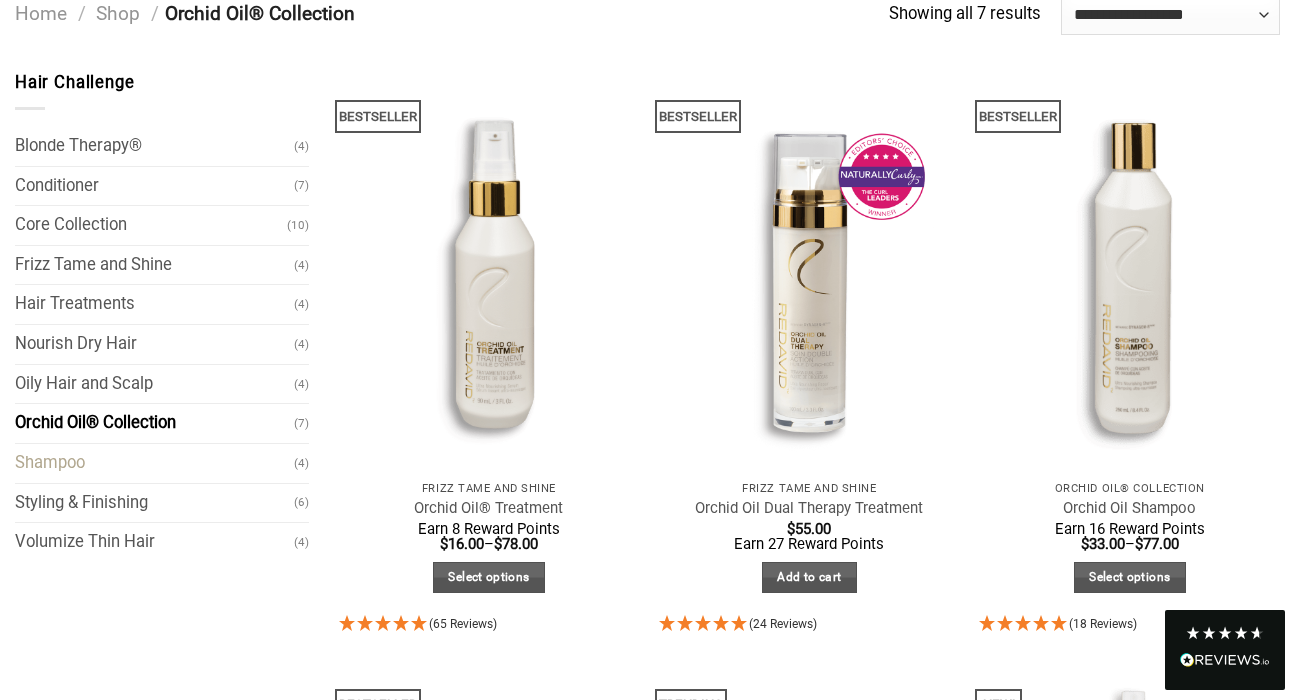 click on "Shampoo" at bounding box center (154, 463) 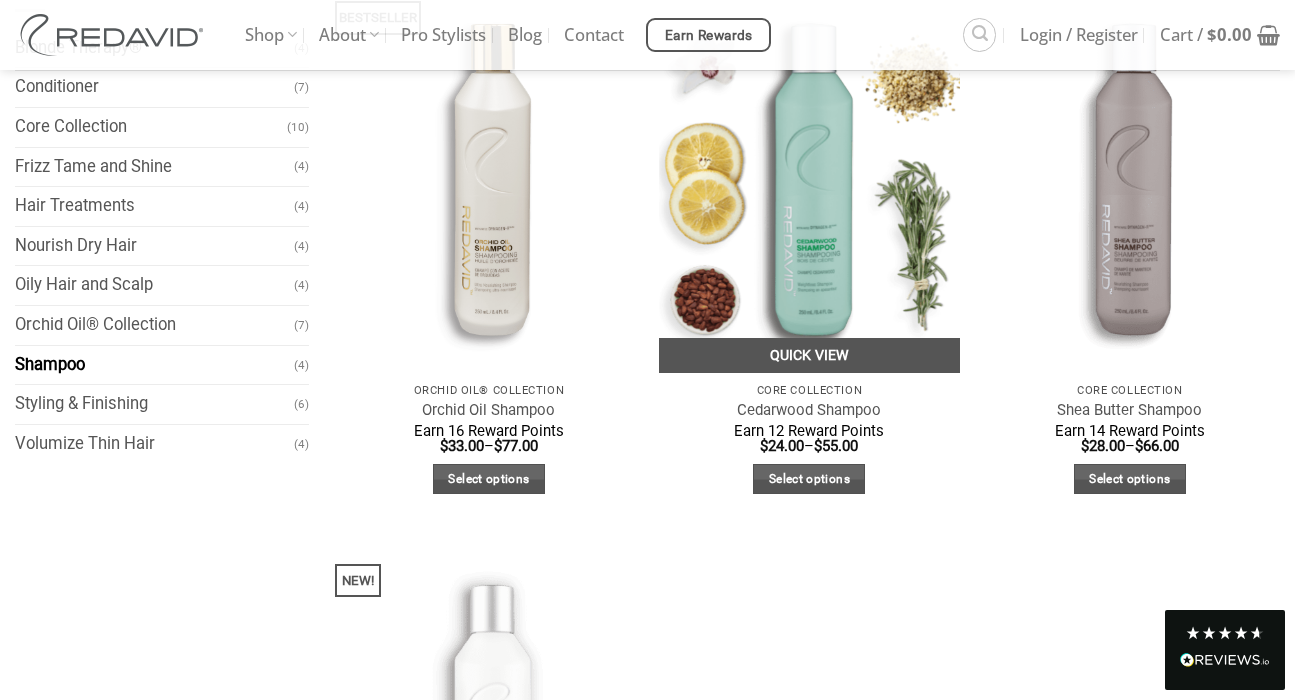 scroll, scrollTop: 280, scrollLeft: 0, axis: vertical 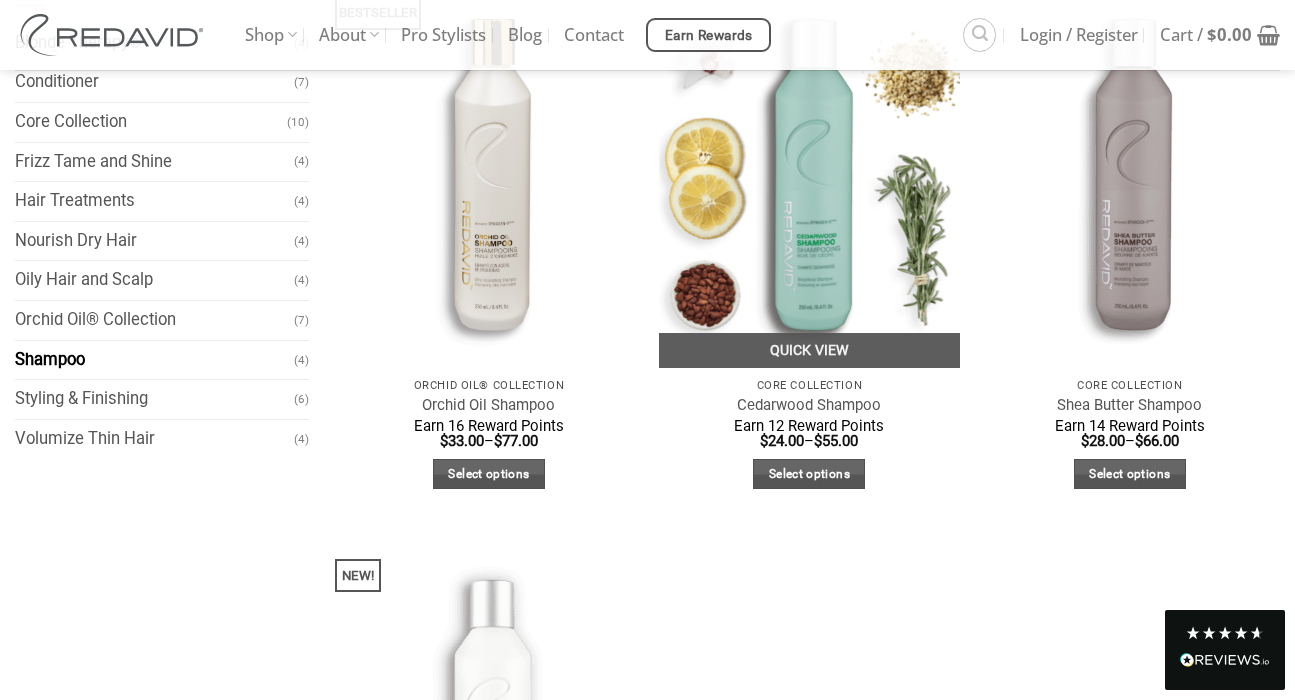 click at bounding box center [809, 166] 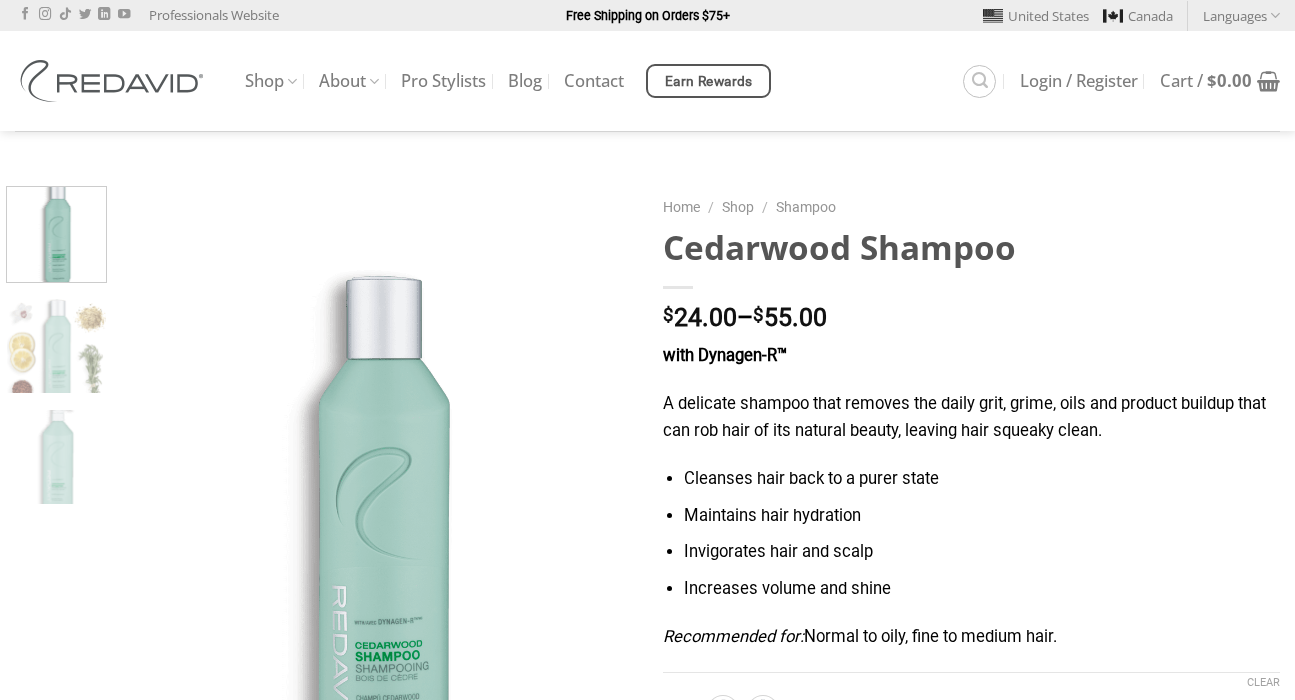 scroll, scrollTop: 0, scrollLeft: 0, axis: both 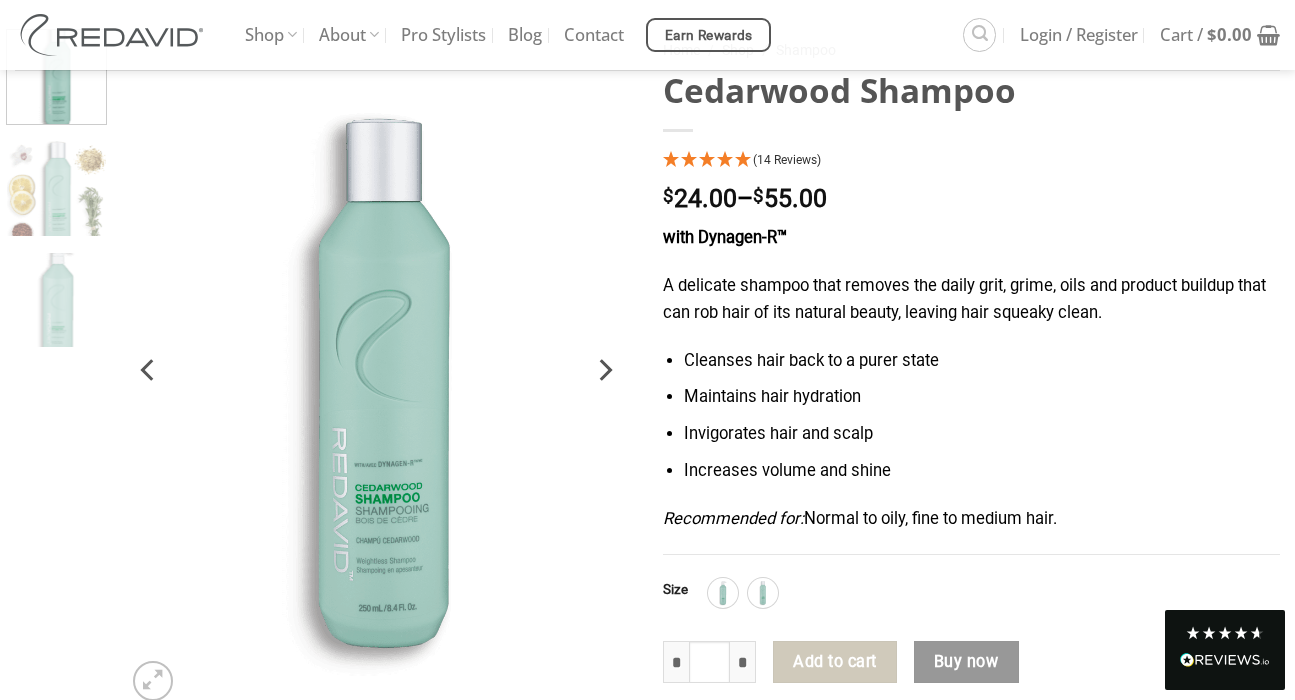 click 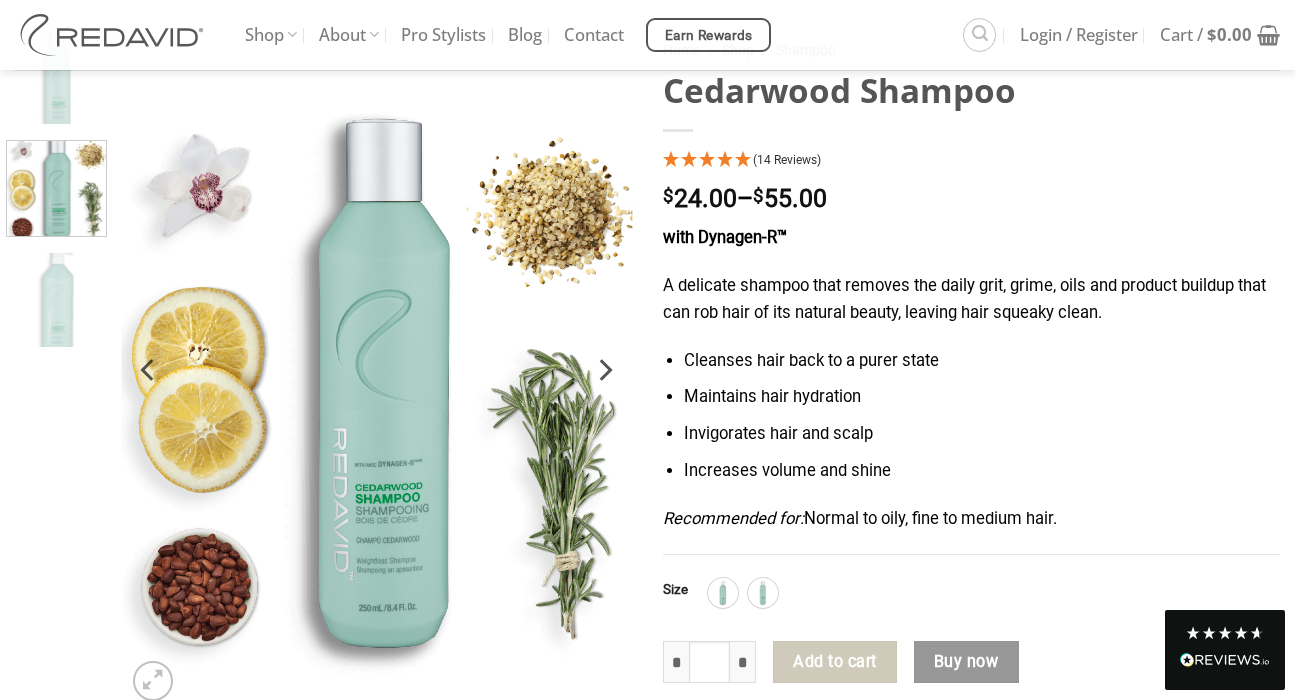 click 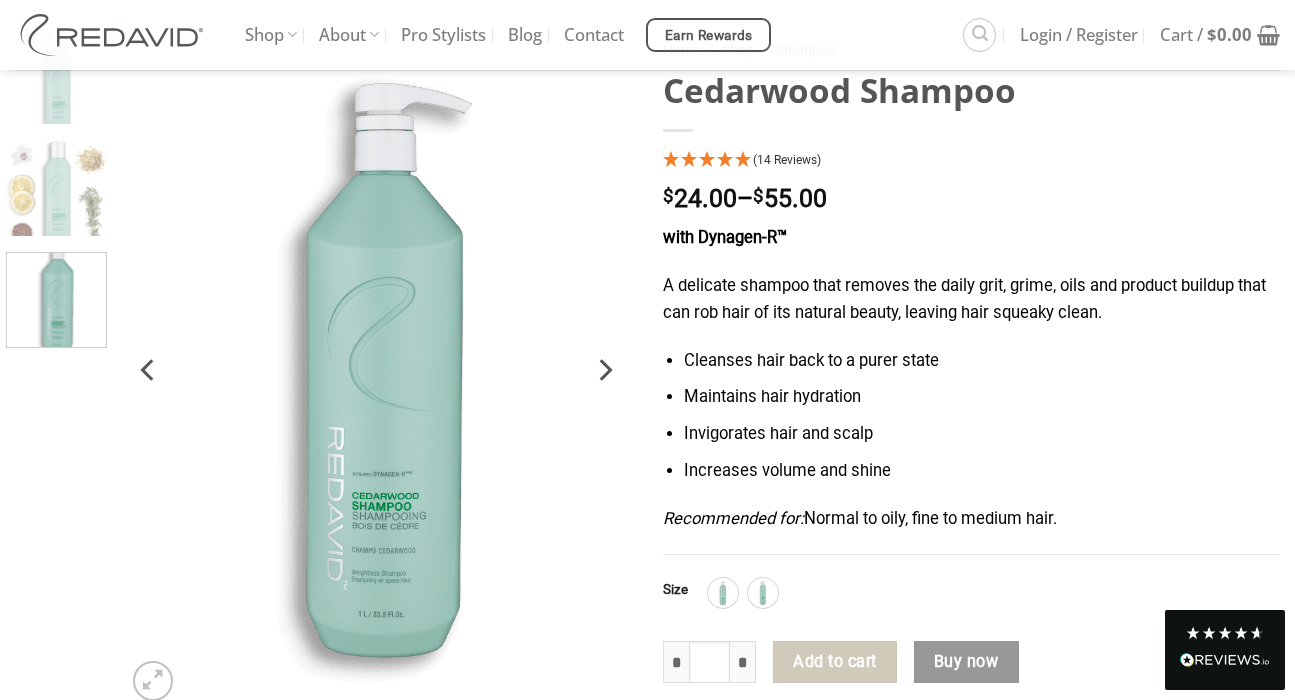click 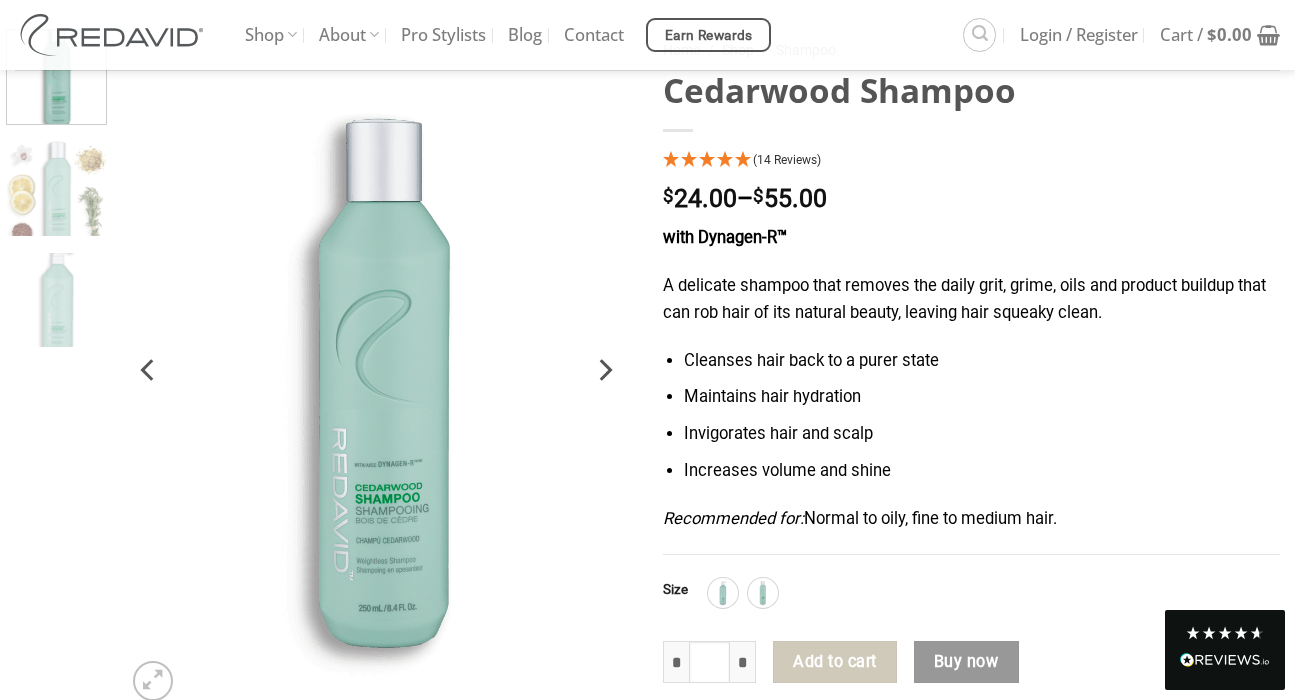 click 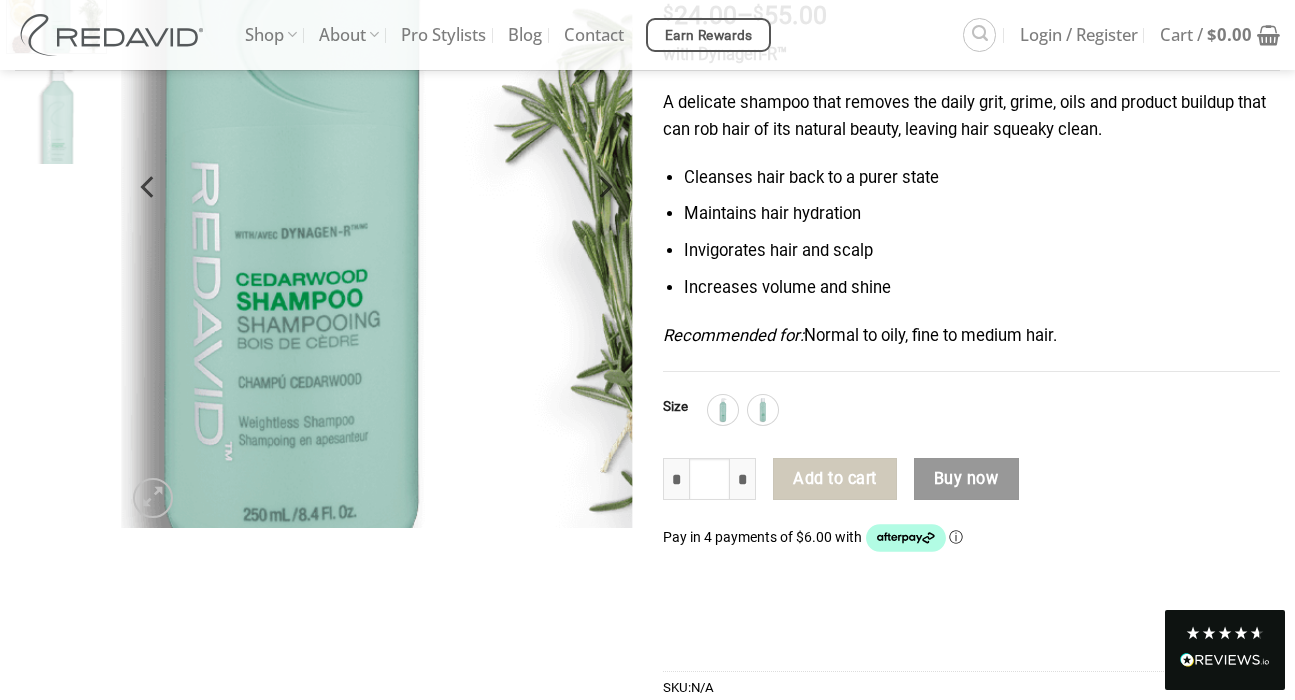 scroll, scrollTop: 363, scrollLeft: 0, axis: vertical 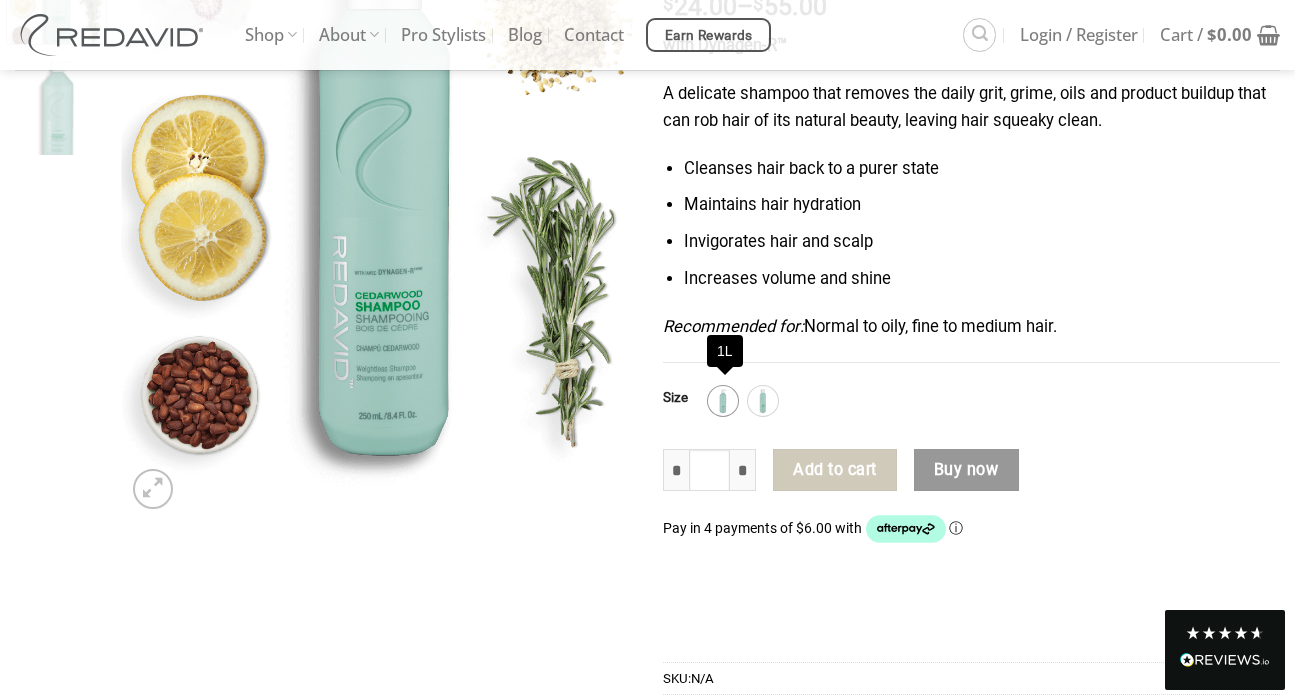 click 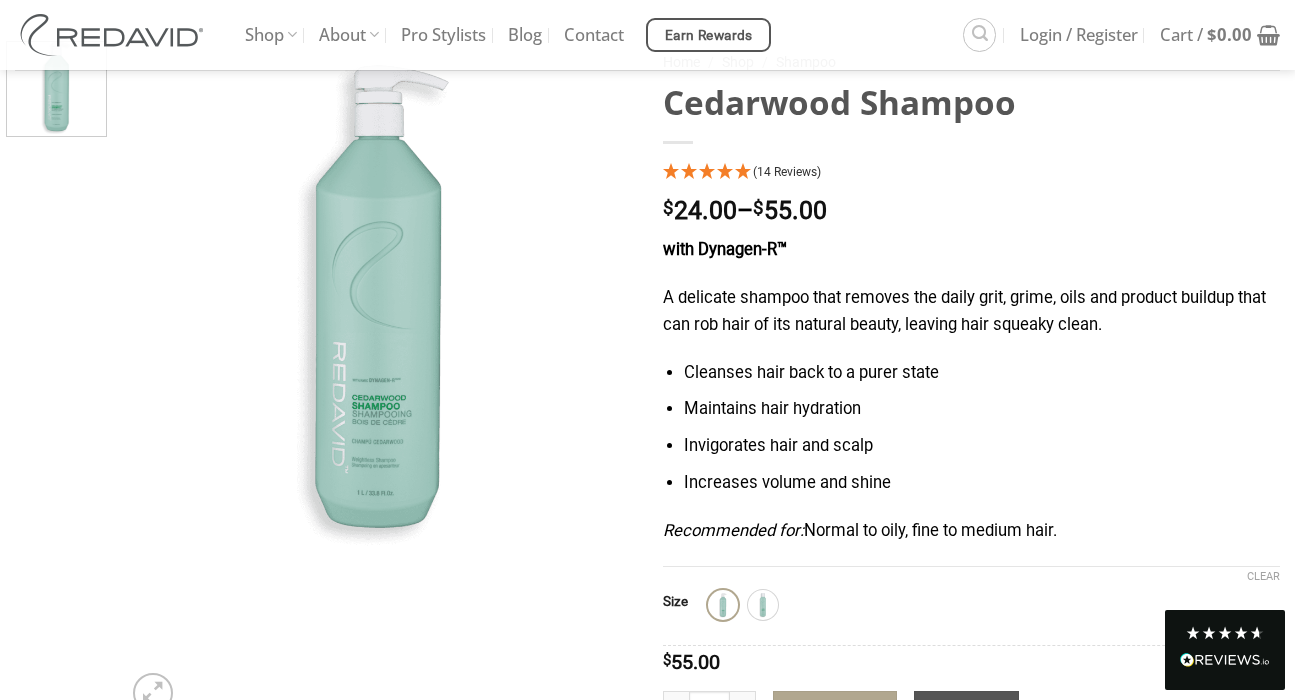 scroll, scrollTop: 151, scrollLeft: 0, axis: vertical 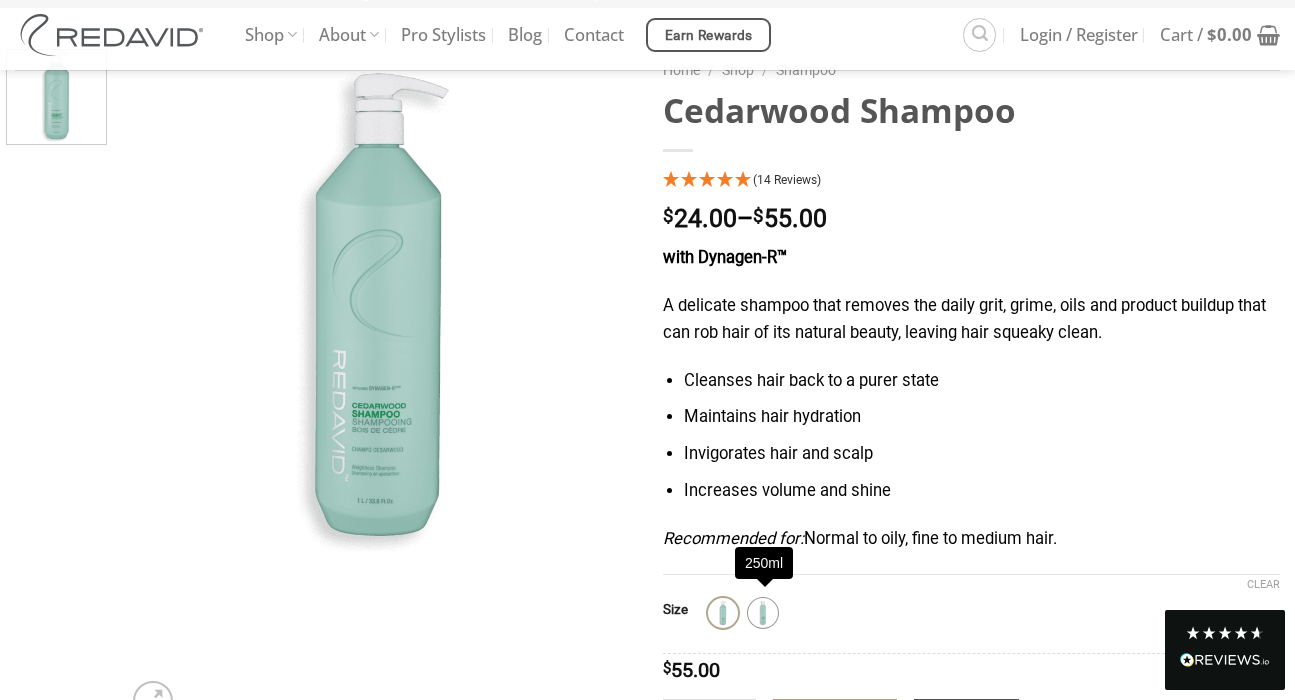 click 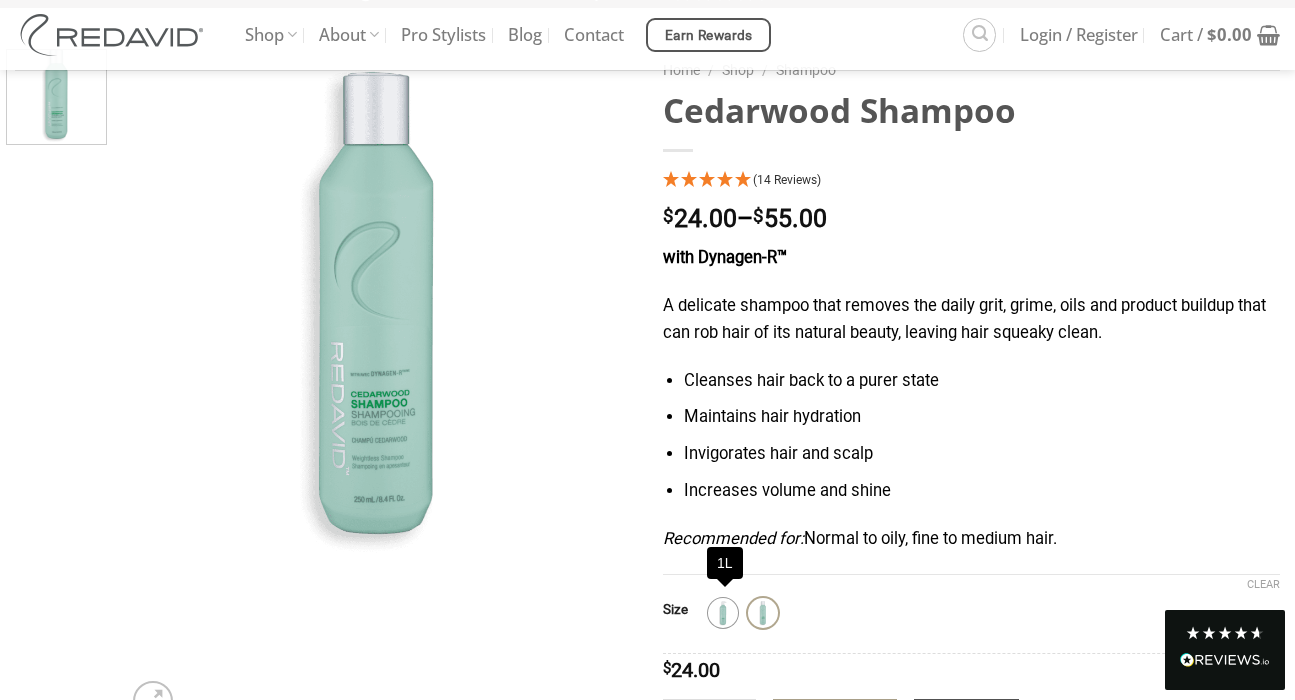 click 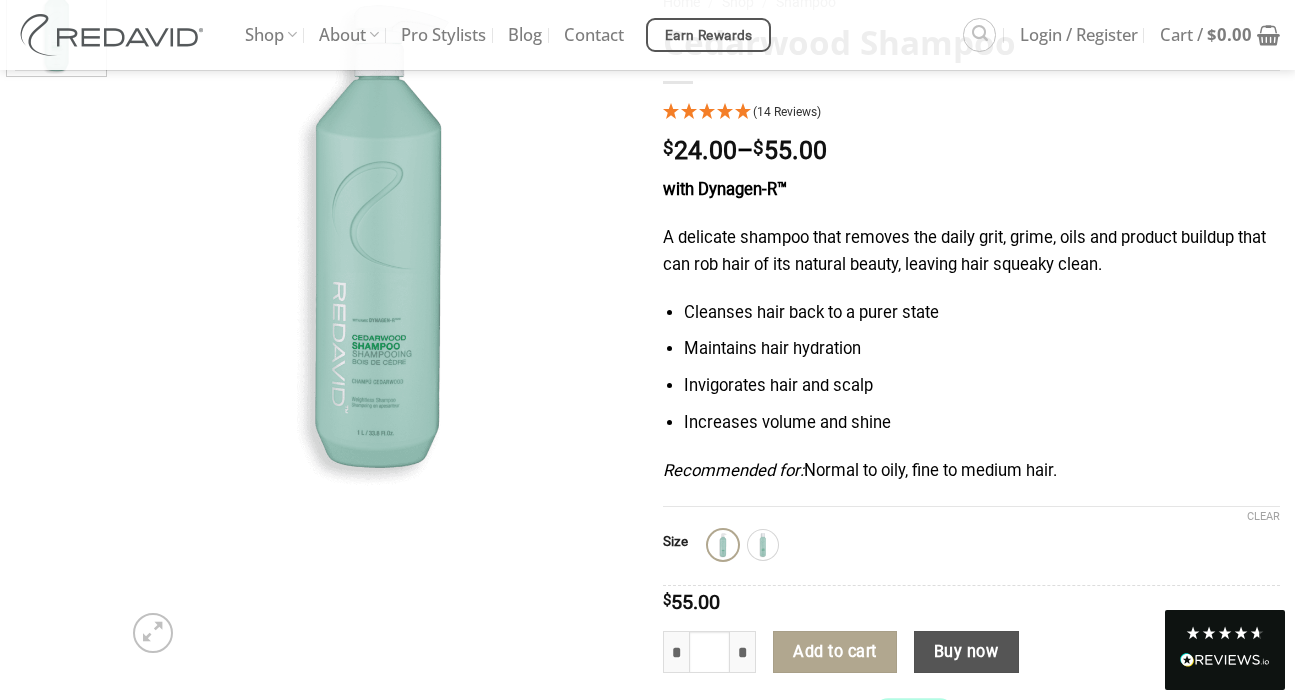 scroll, scrollTop: 214, scrollLeft: 0, axis: vertical 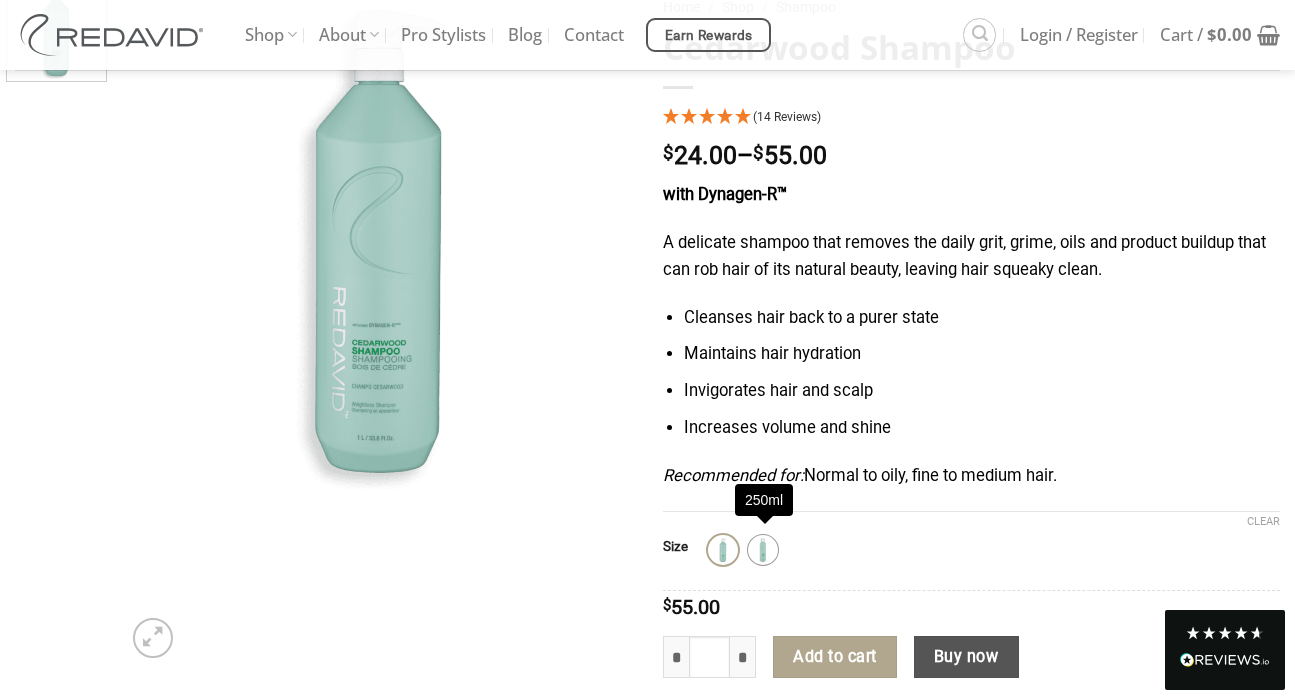 click 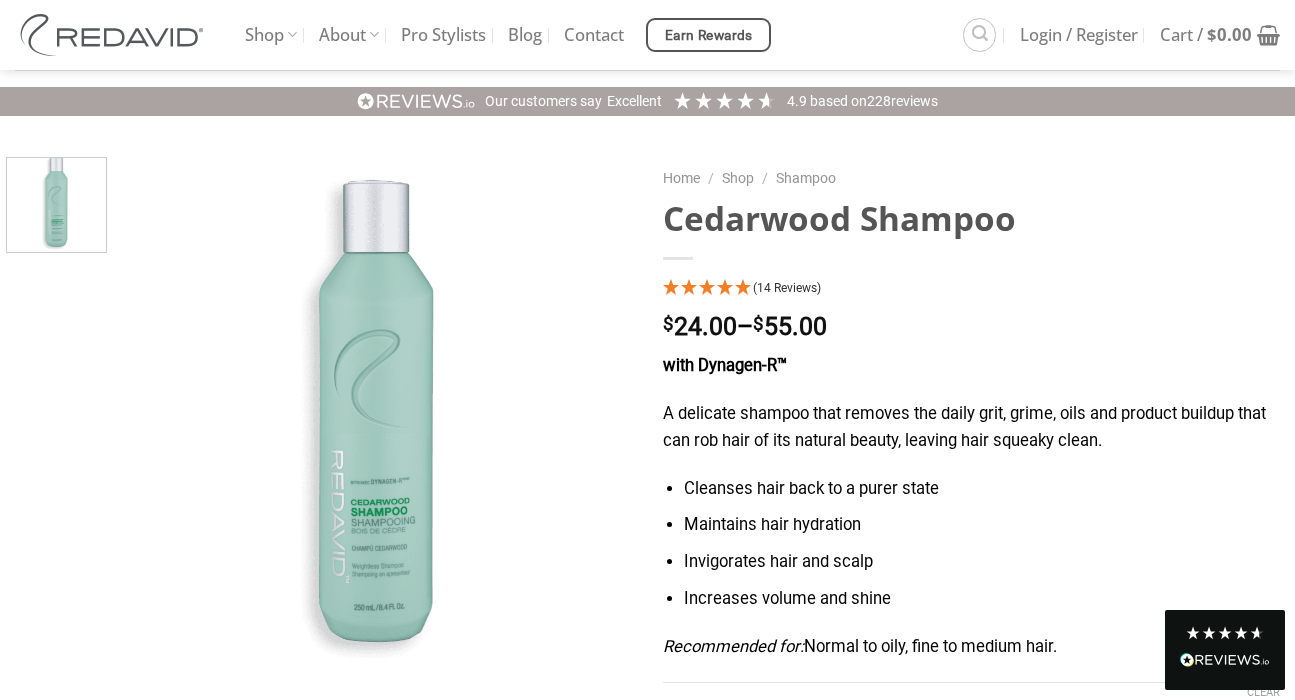 scroll, scrollTop: 42, scrollLeft: 0, axis: vertical 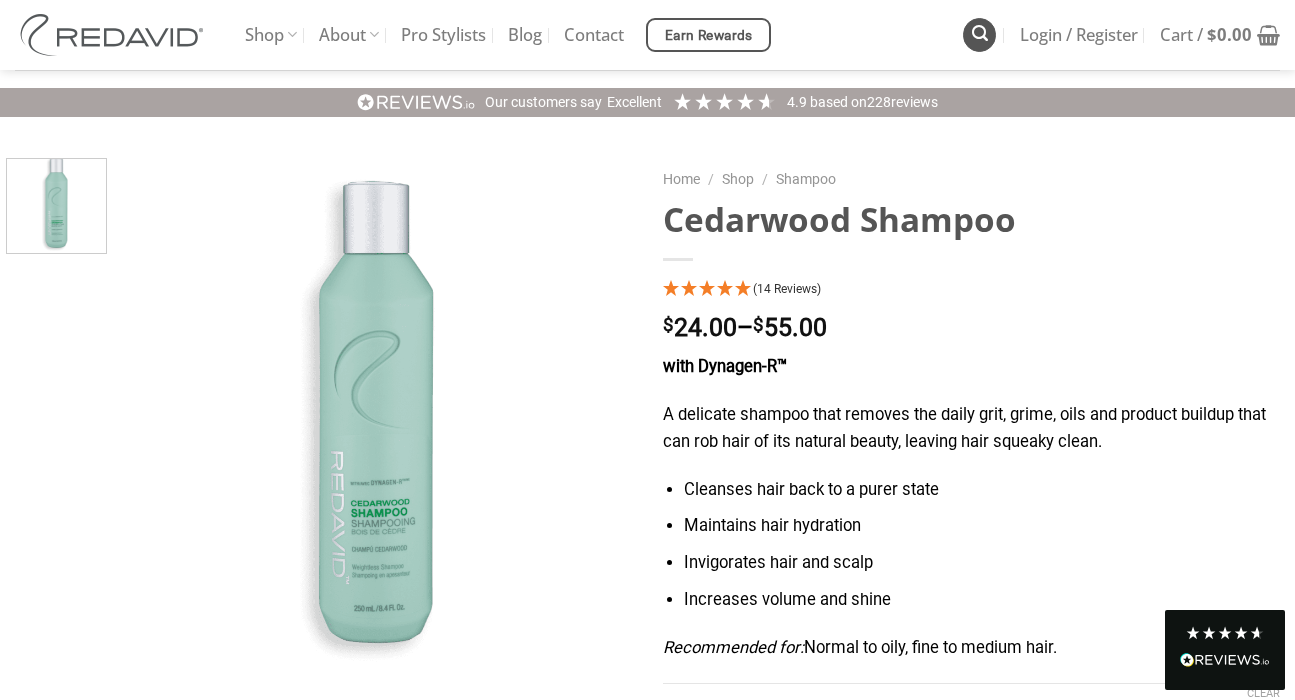 click at bounding box center (980, 33) 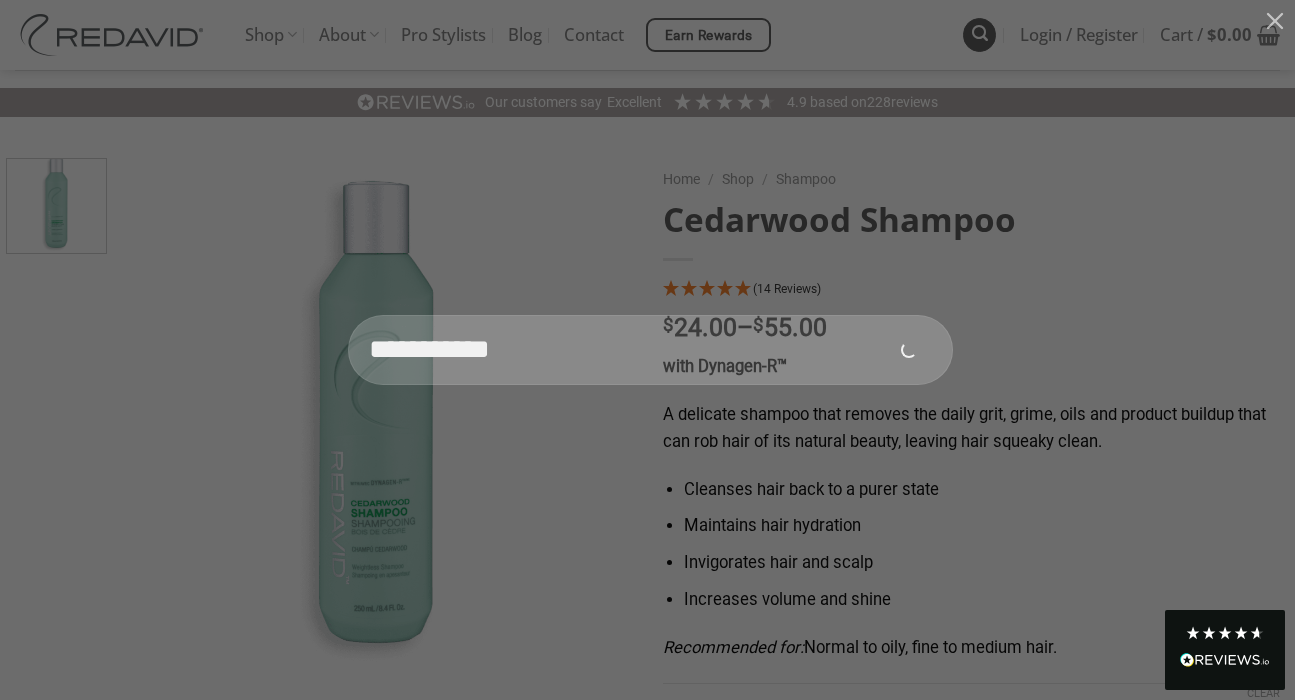 type on "**********" 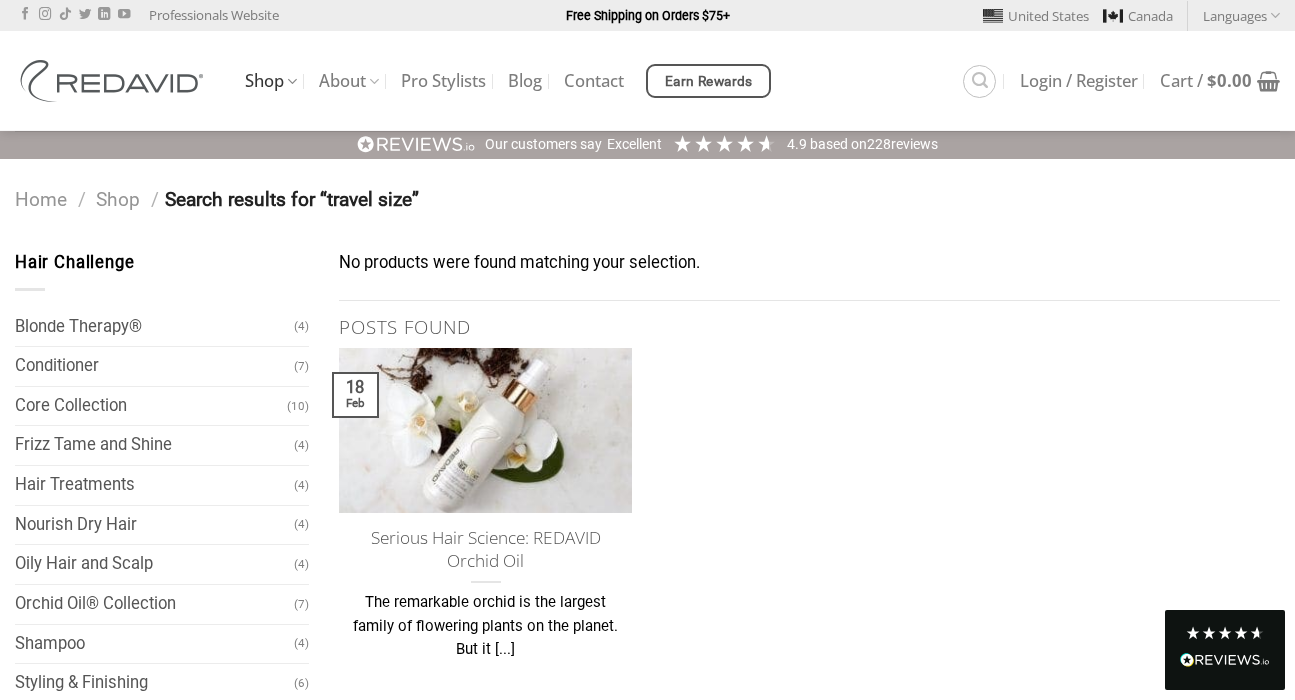scroll, scrollTop: 0, scrollLeft: 0, axis: both 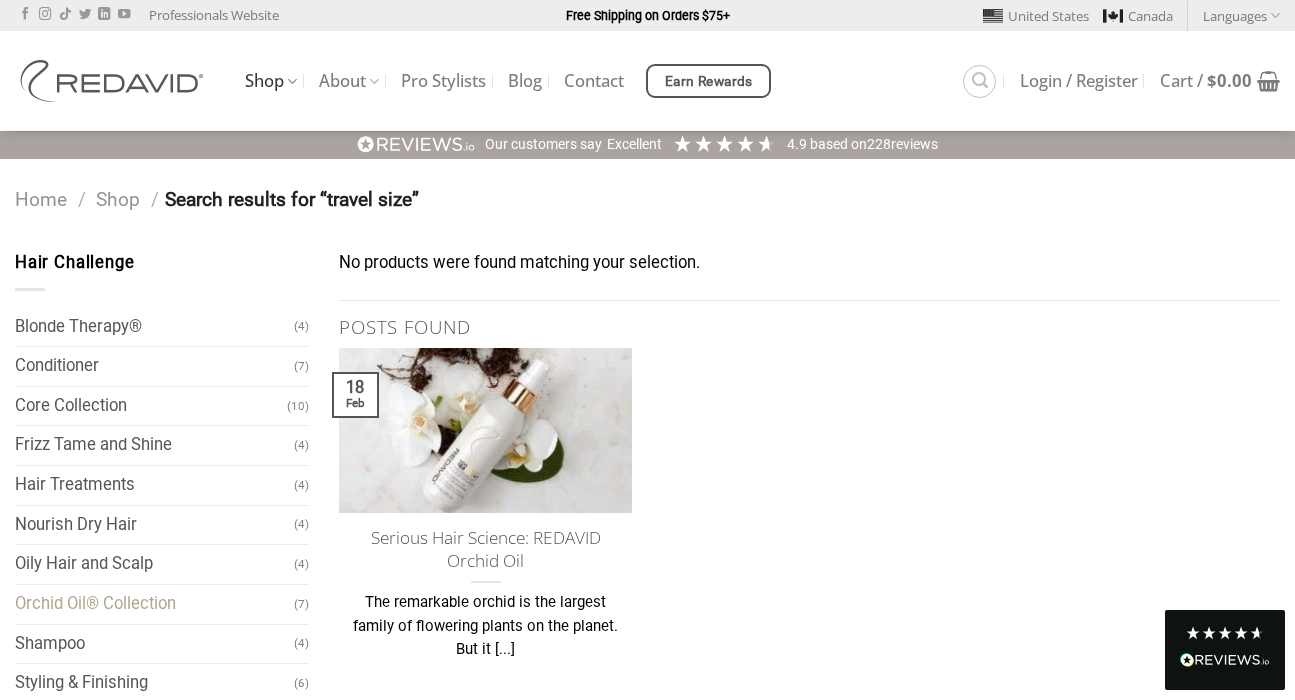 click on "Orchid Oil® Collection" at bounding box center (154, 604) 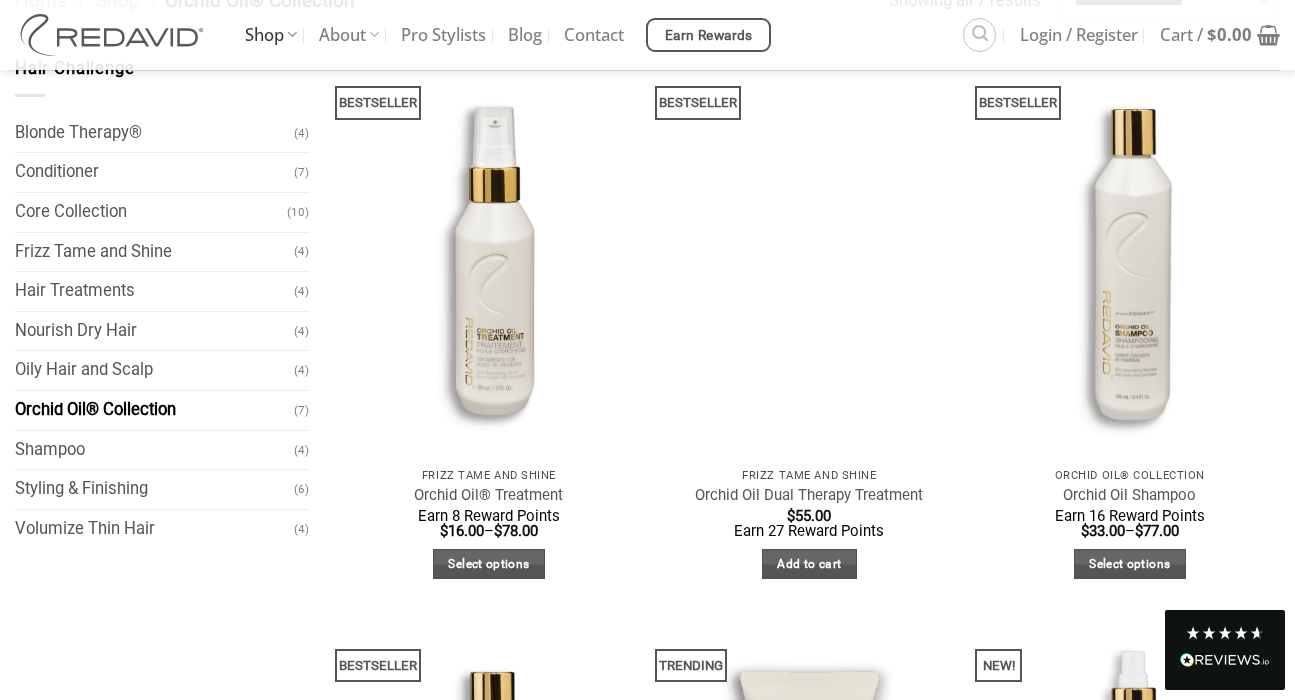 scroll, scrollTop: 132, scrollLeft: 0, axis: vertical 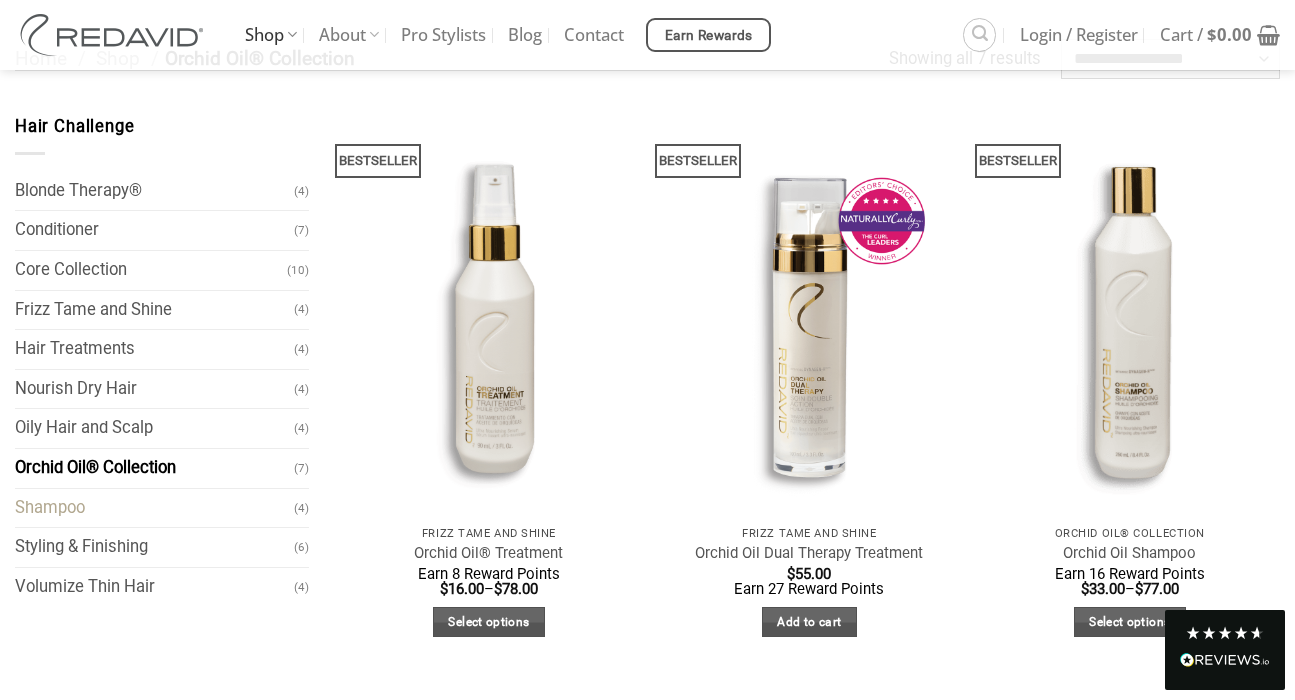click on "Shampoo" at bounding box center [154, 508] 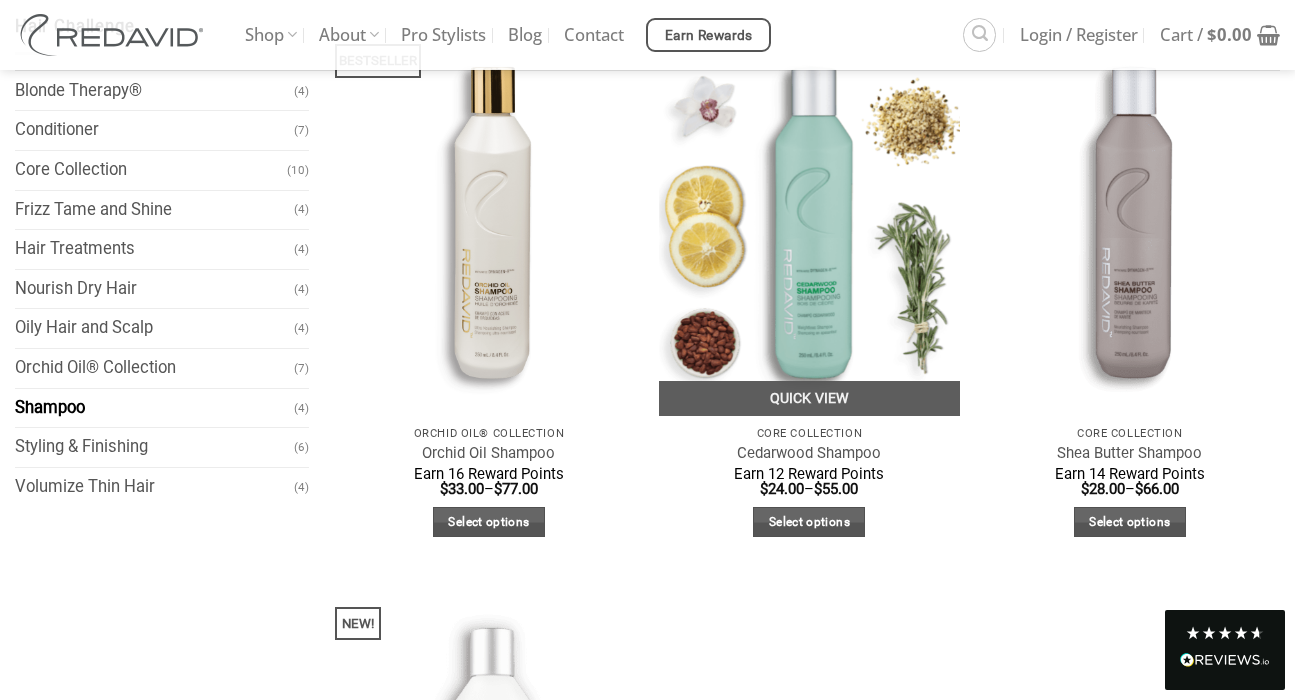 scroll, scrollTop: 236, scrollLeft: 0, axis: vertical 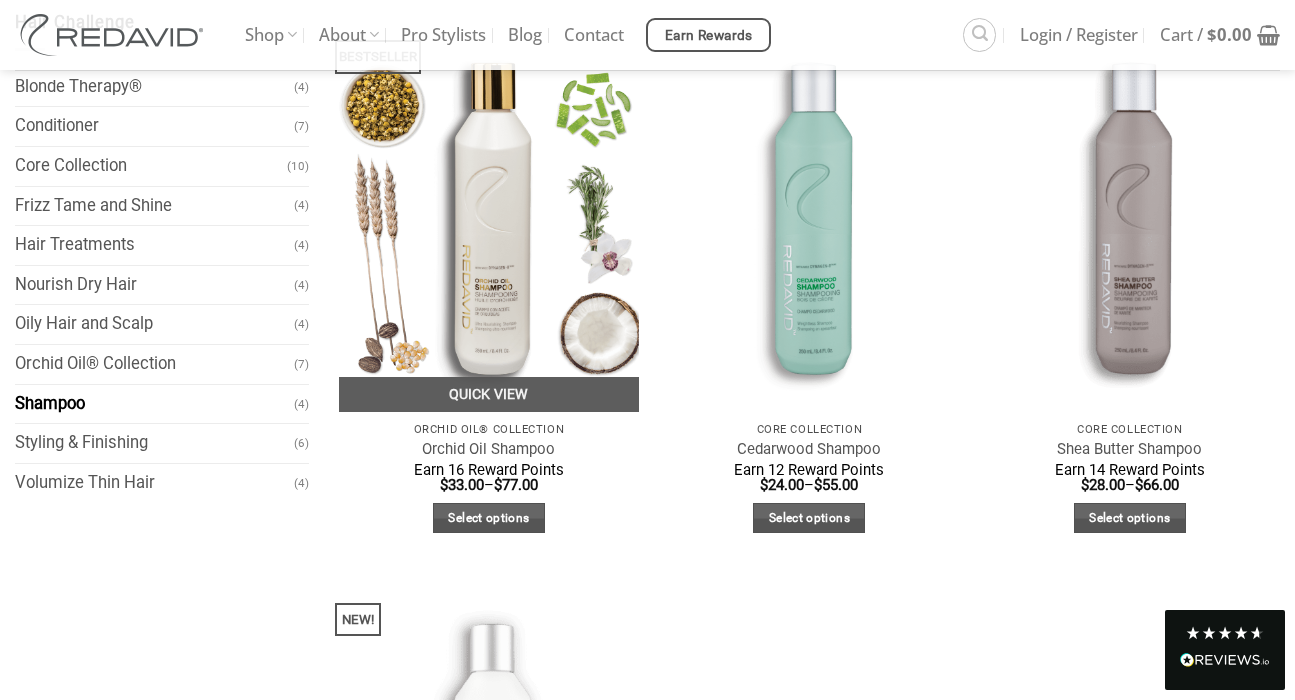 click at bounding box center [489, 210] 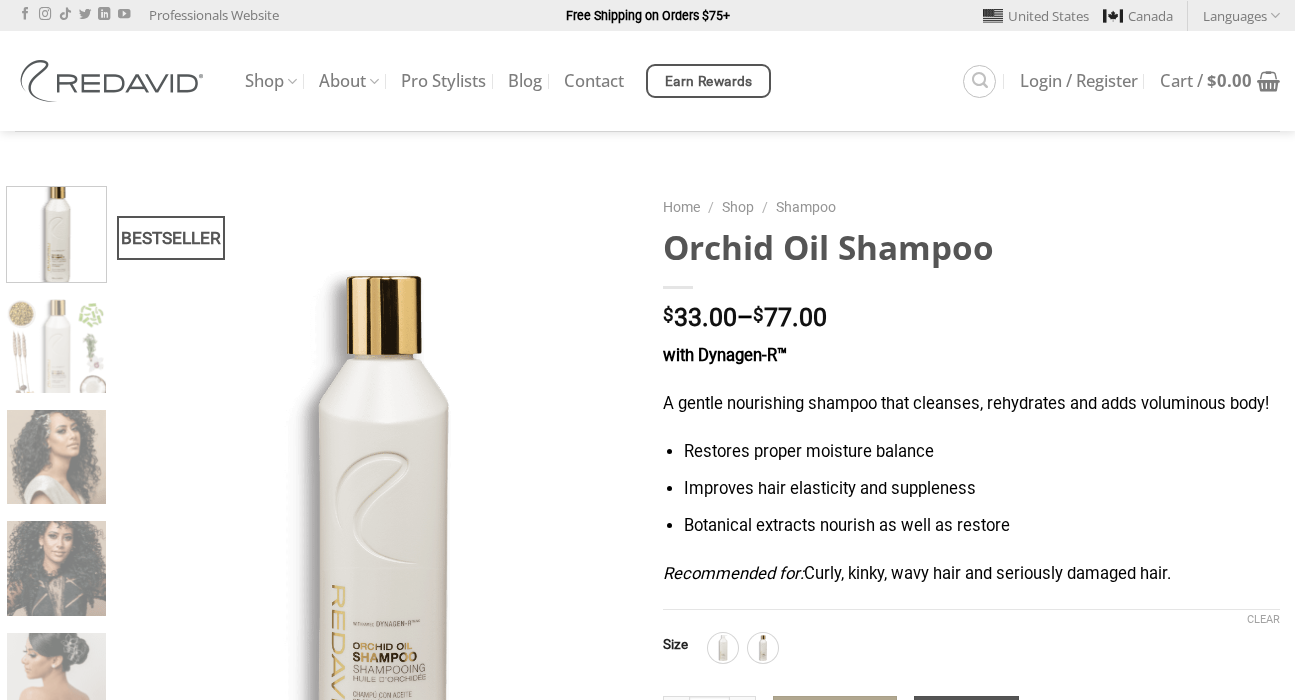 scroll, scrollTop: 0, scrollLeft: 0, axis: both 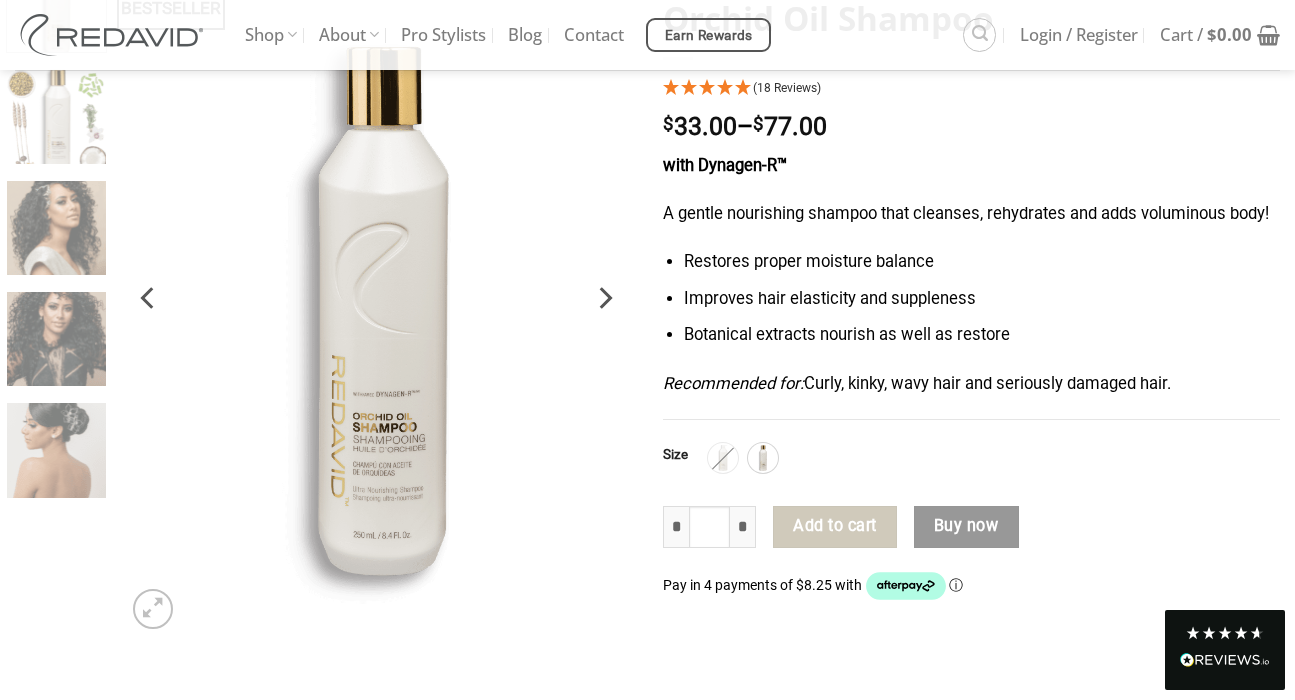 click 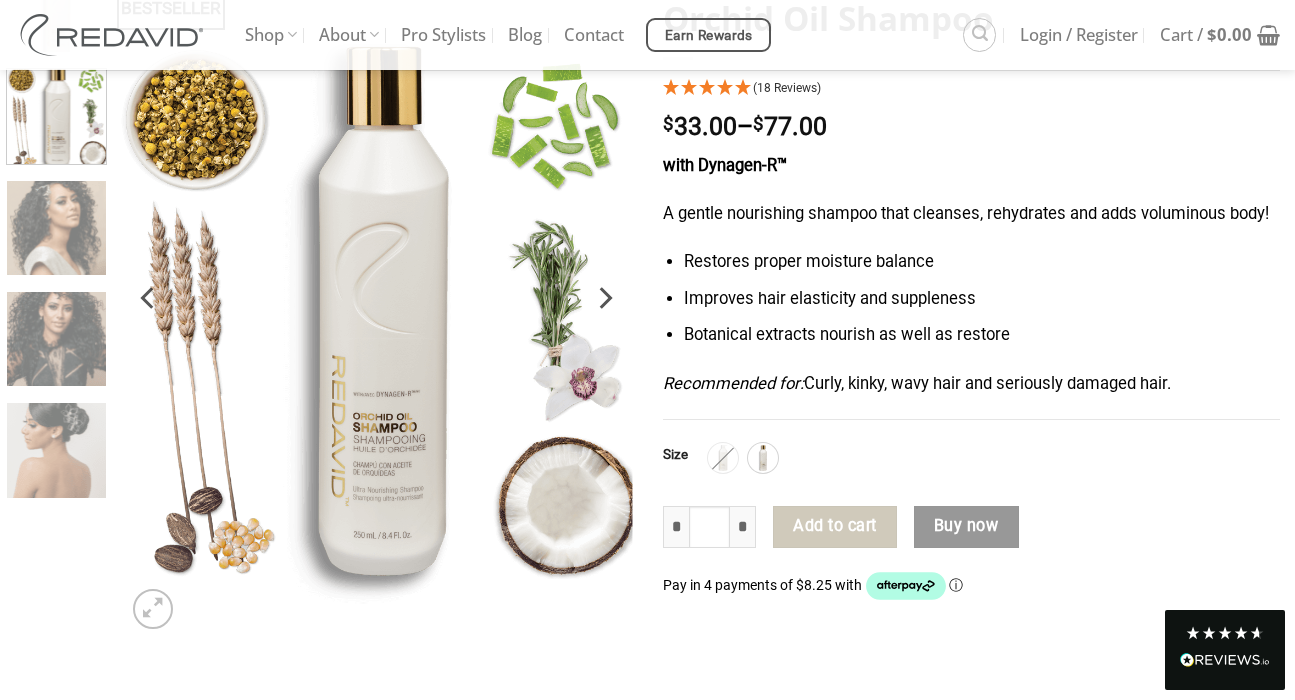 click 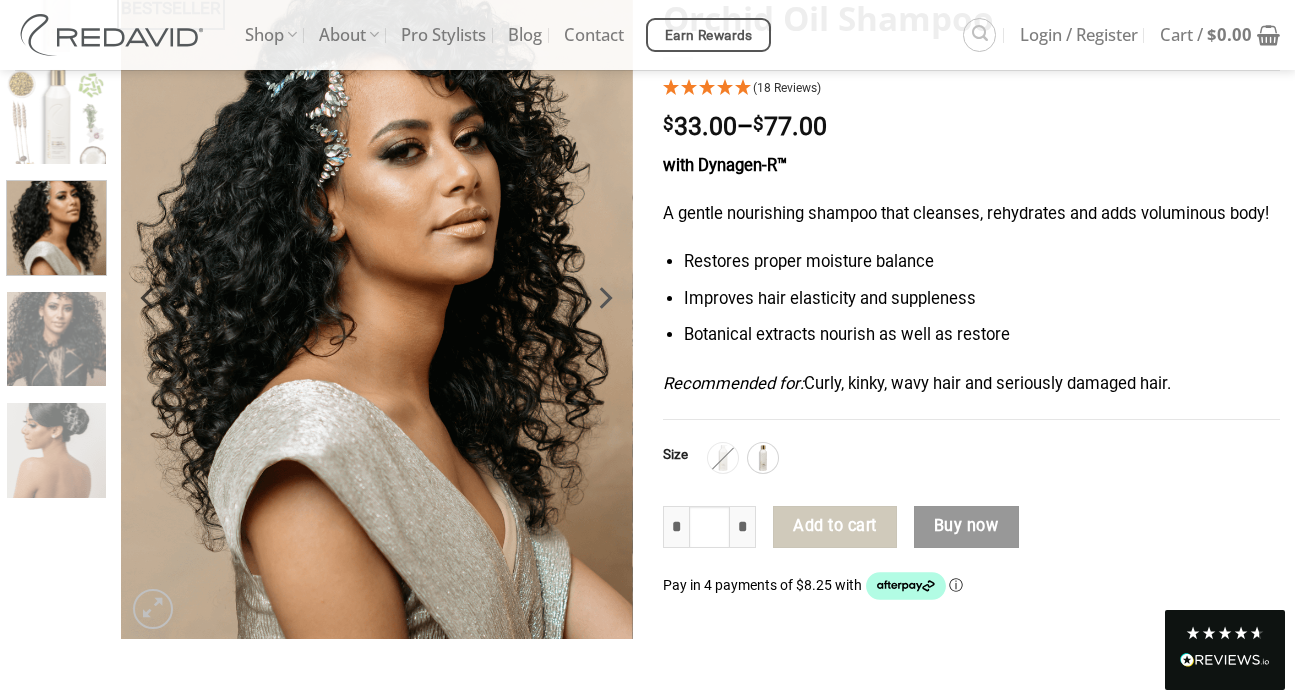 click 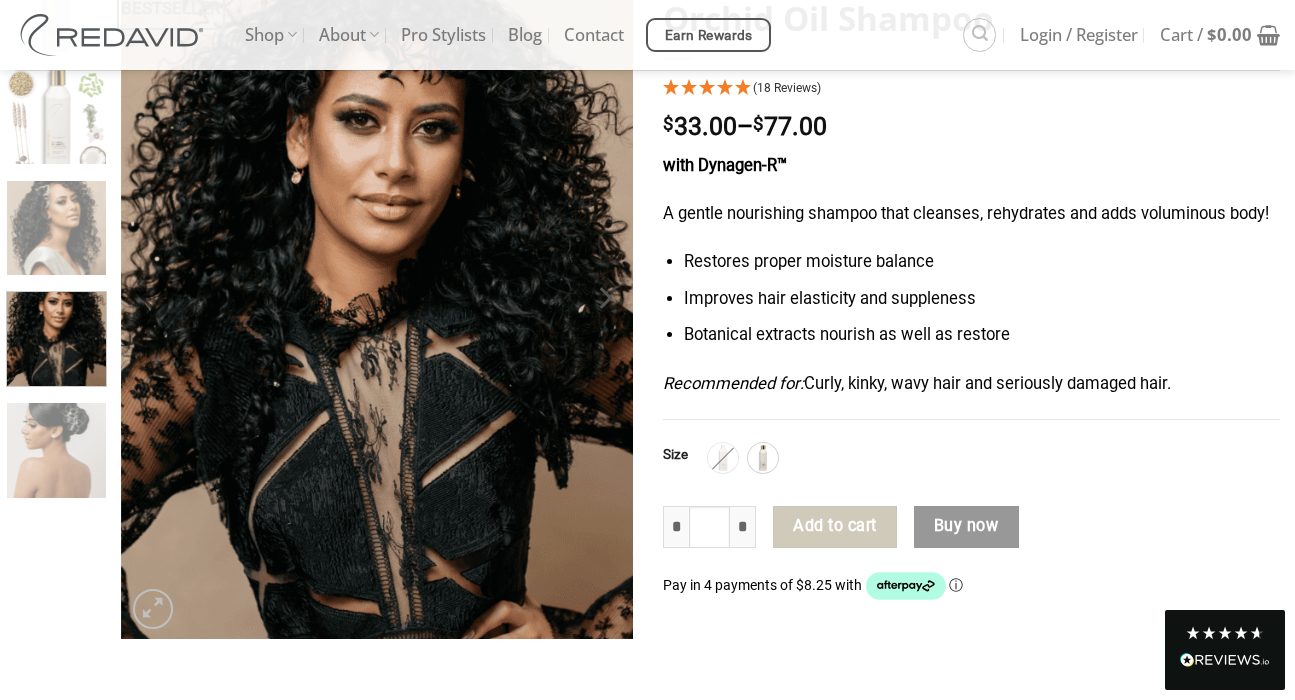 click 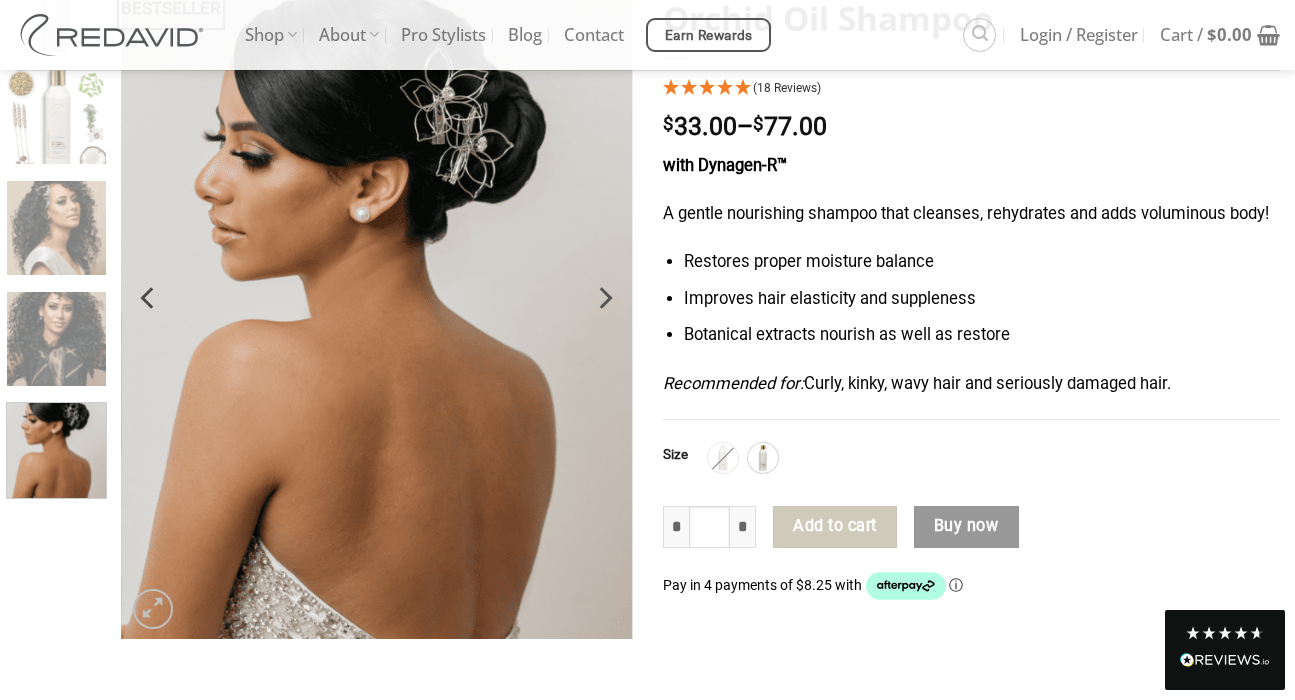 click 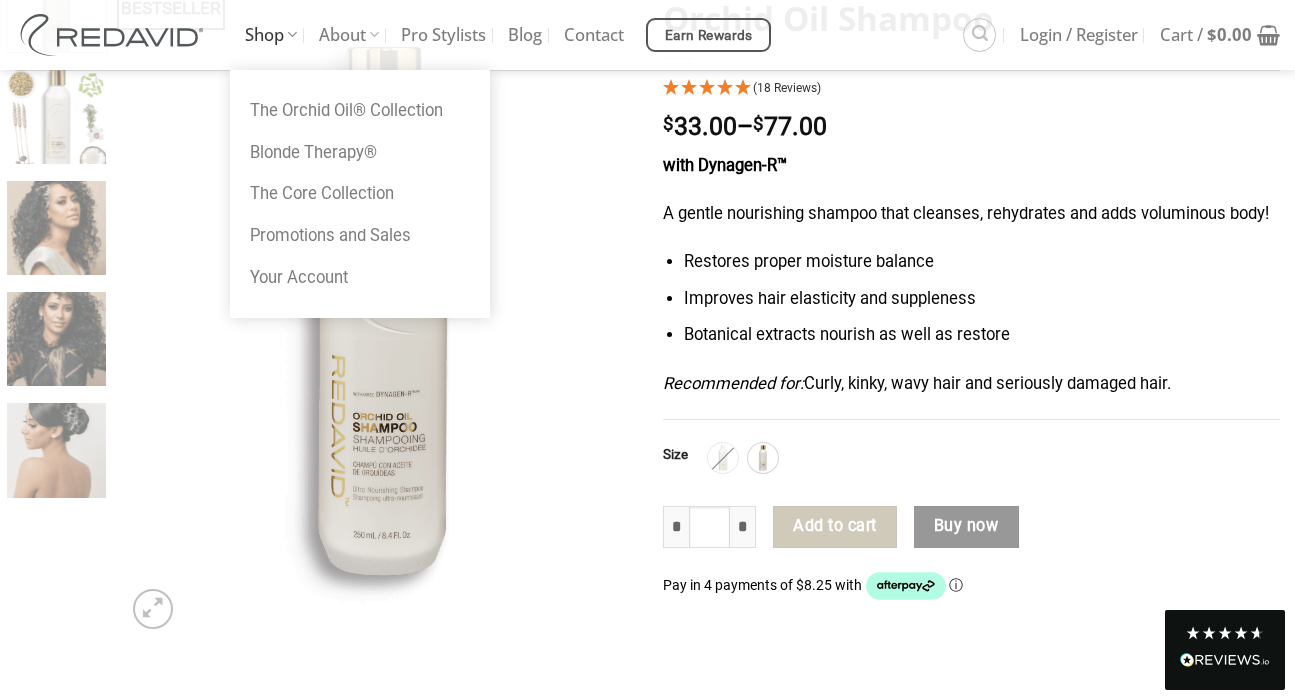 click on "Shop" at bounding box center [271, 35] 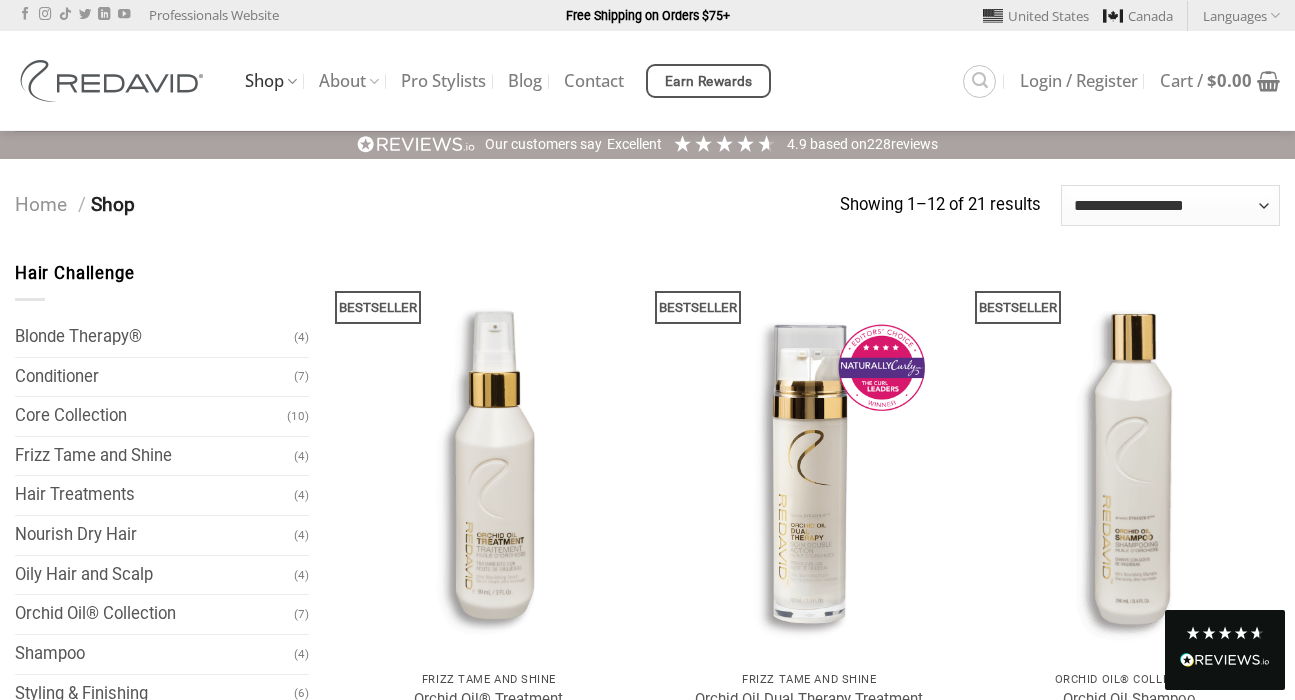 scroll, scrollTop: 0, scrollLeft: 0, axis: both 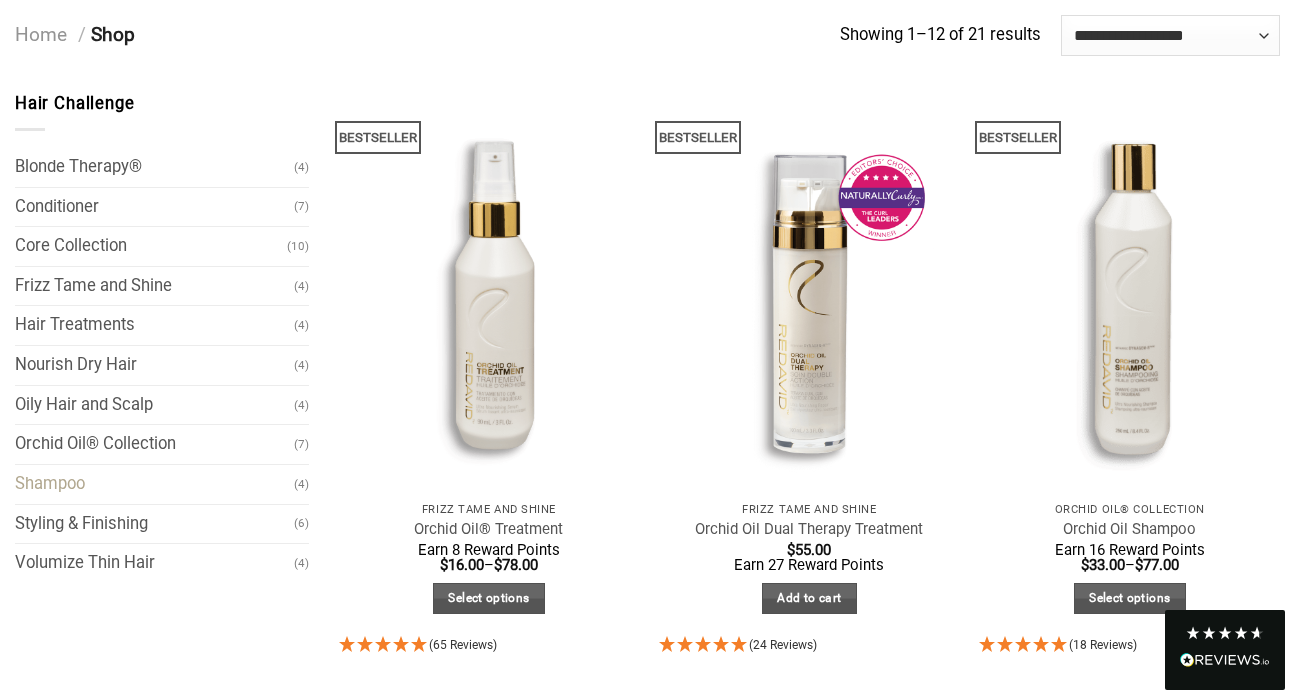click on "Shampoo" at bounding box center [154, 484] 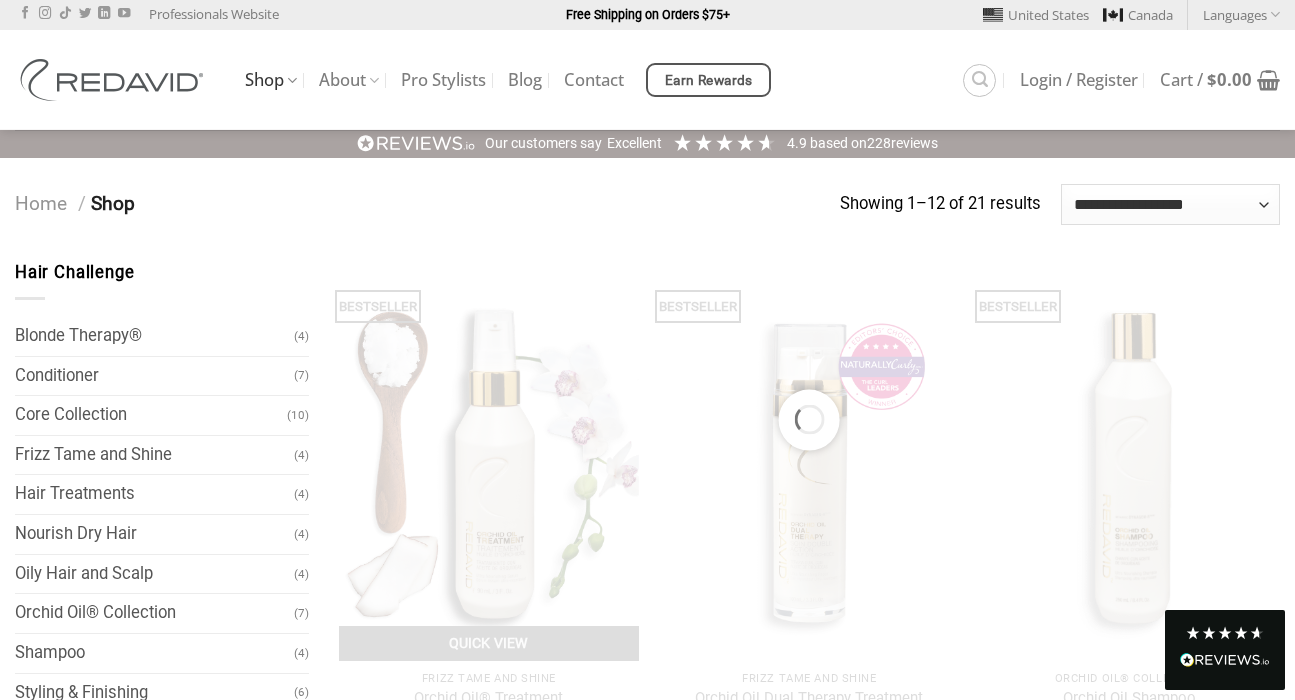 scroll, scrollTop: 0, scrollLeft: 0, axis: both 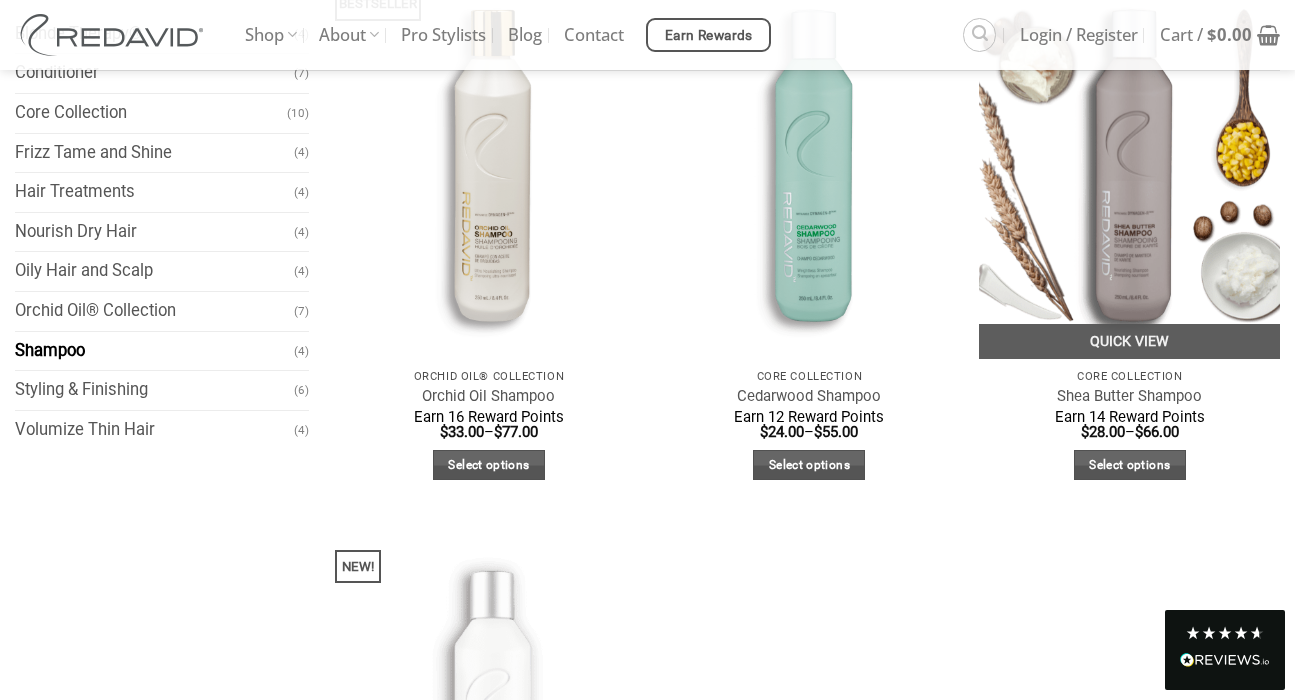 click at bounding box center [1129, 157] 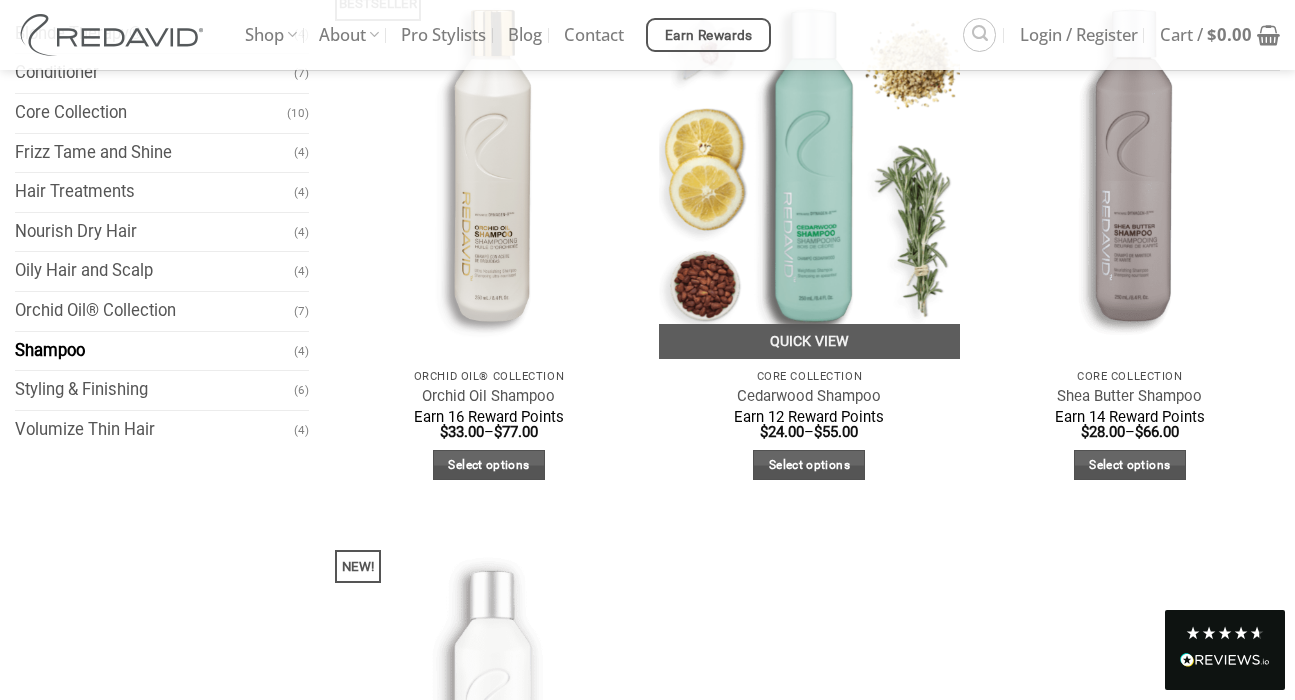 click at bounding box center (809, 157) 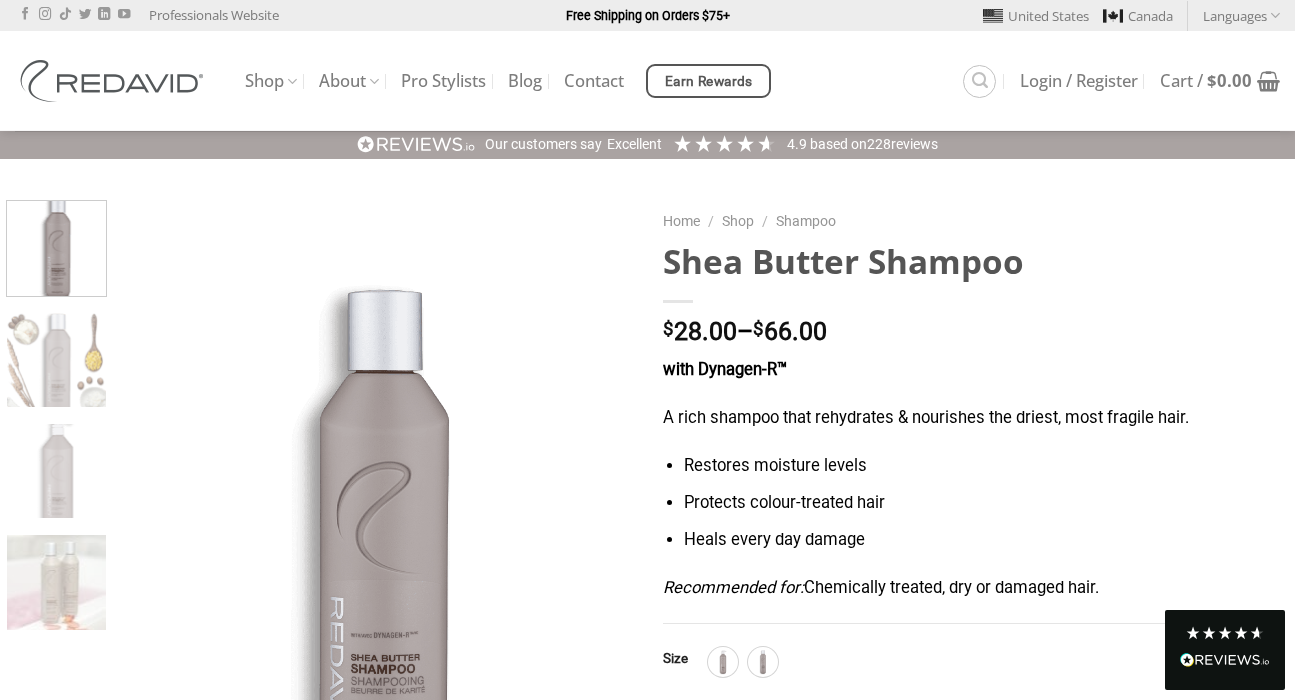 scroll, scrollTop: 0, scrollLeft: 0, axis: both 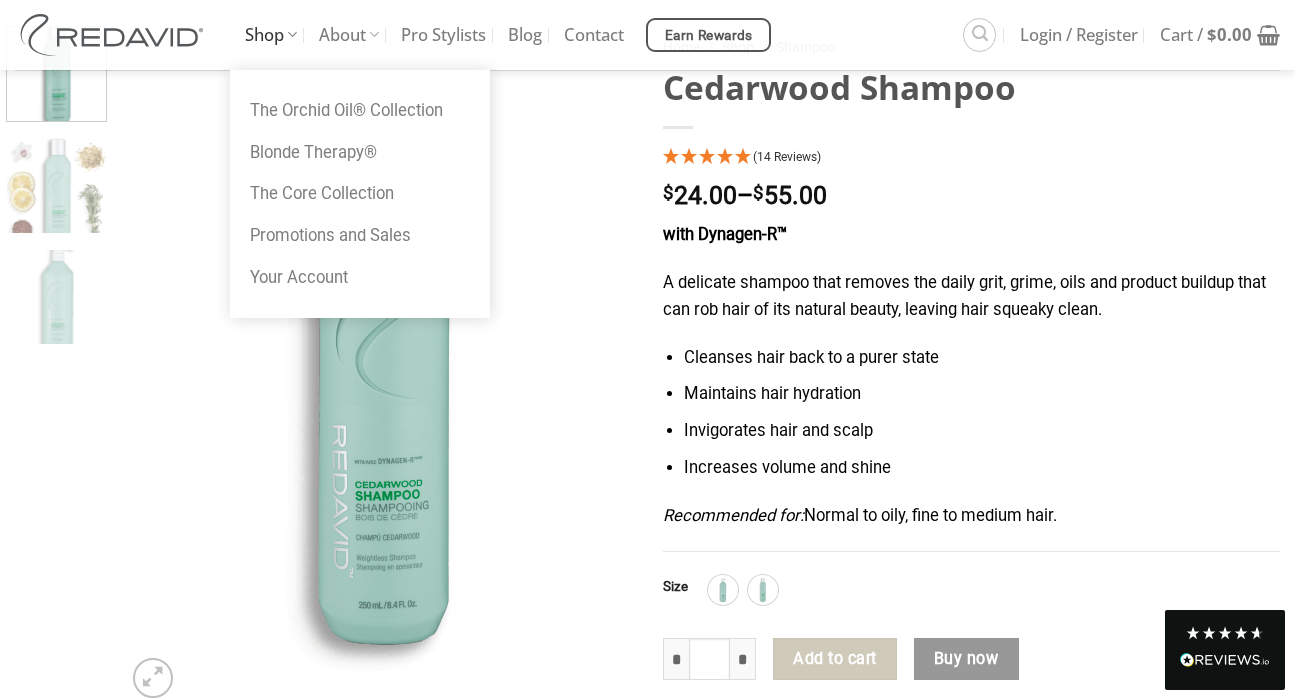 click on "Shop" at bounding box center (271, 35) 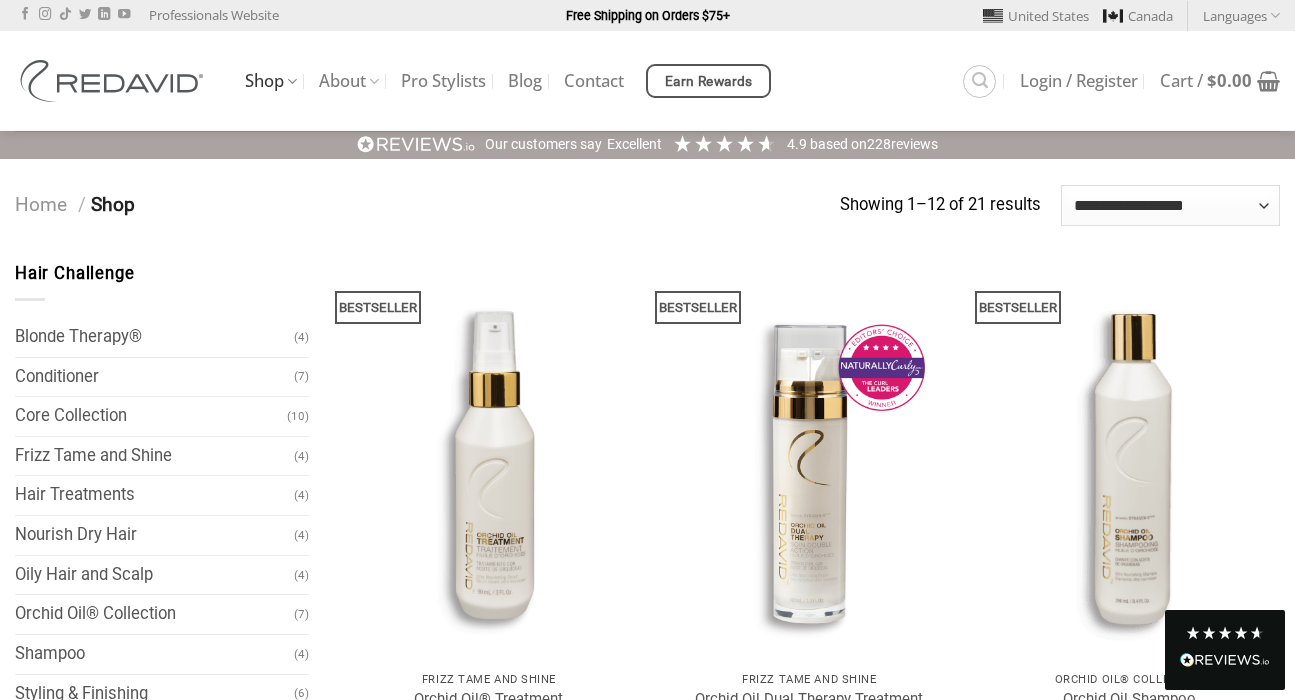 scroll, scrollTop: 0, scrollLeft: 0, axis: both 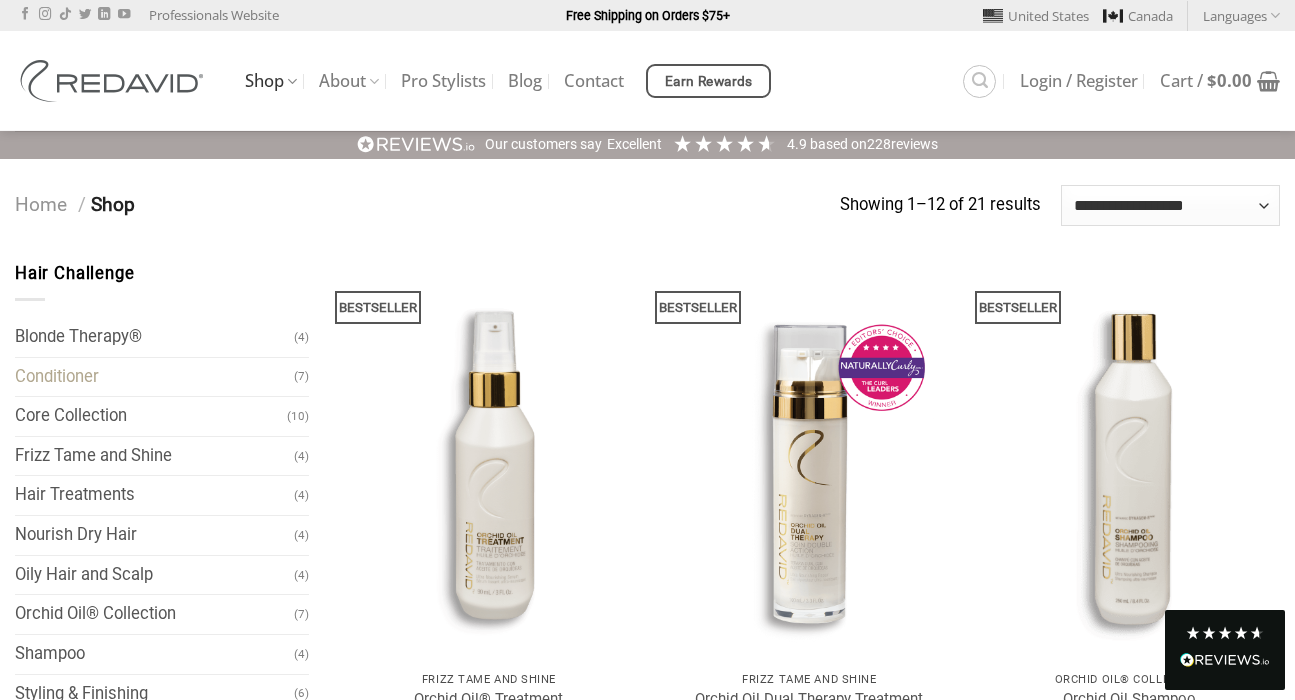 click on "Conditioner" at bounding box center (154, 377) 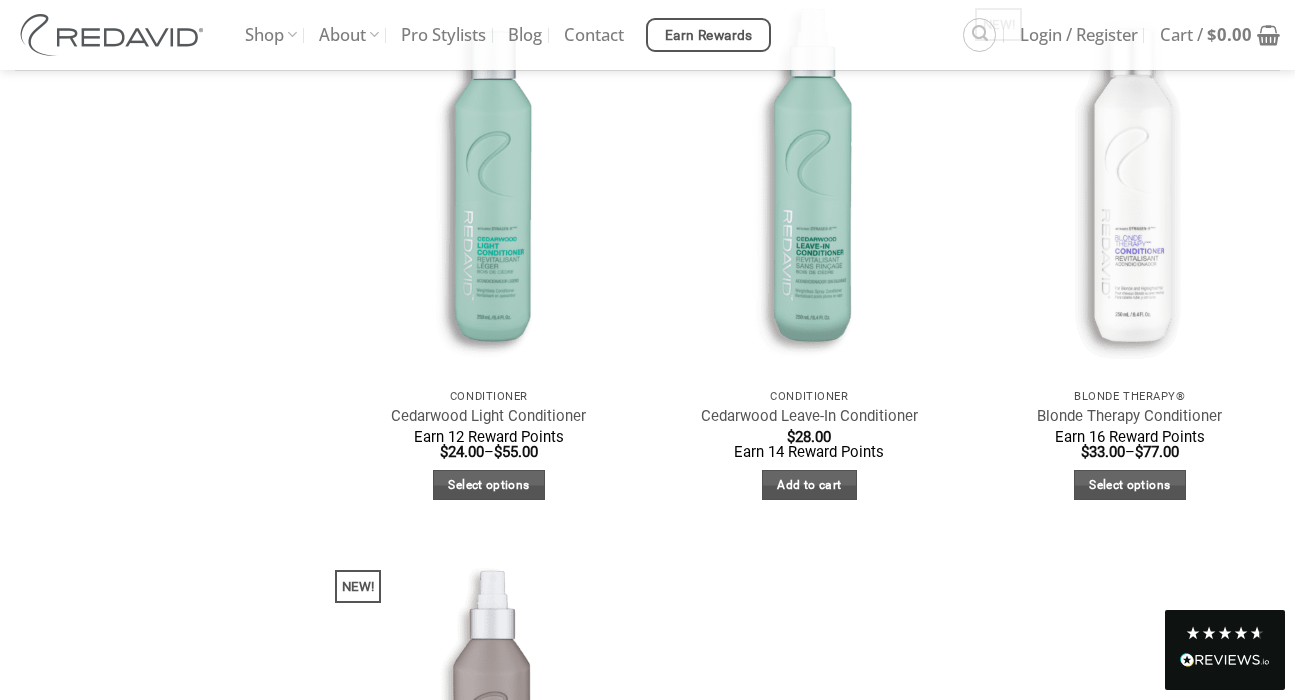 scroll, scrollTop: 821, scrollLeft: 0, axis: vertical 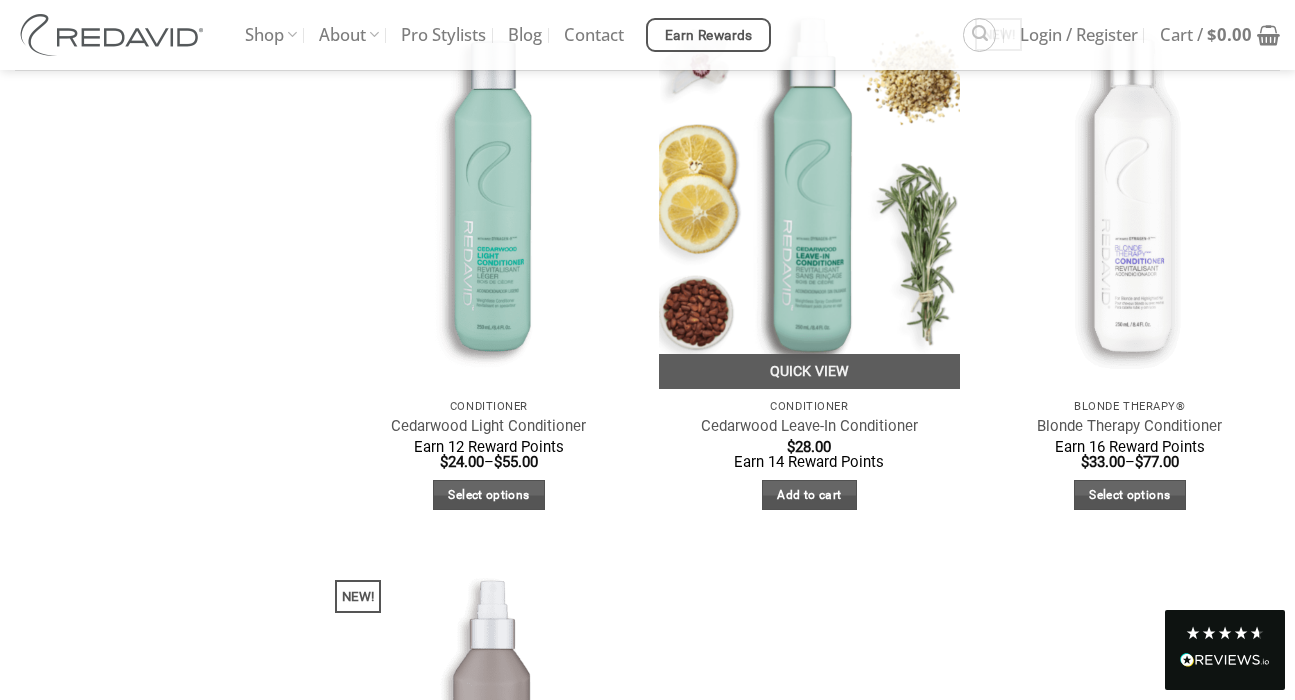 click at bounding box center [809, 188] 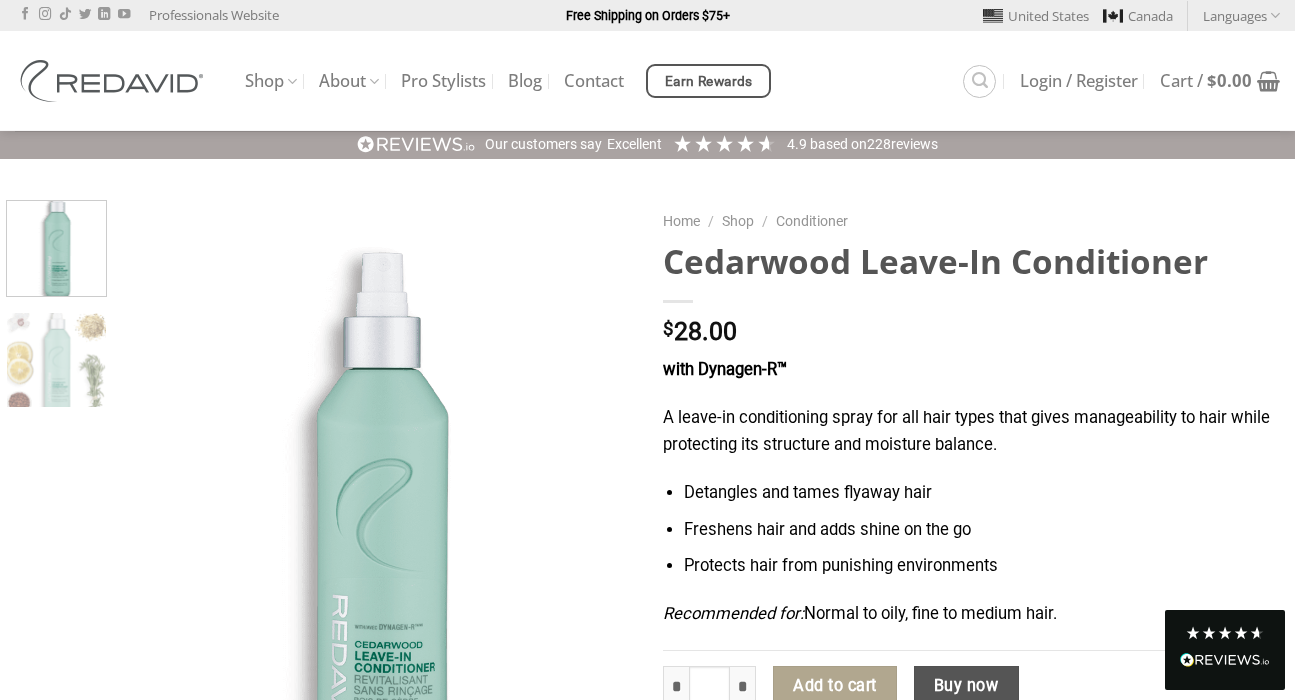scroll, scrollTop: 0, scrollLeft: 0, axis: both 